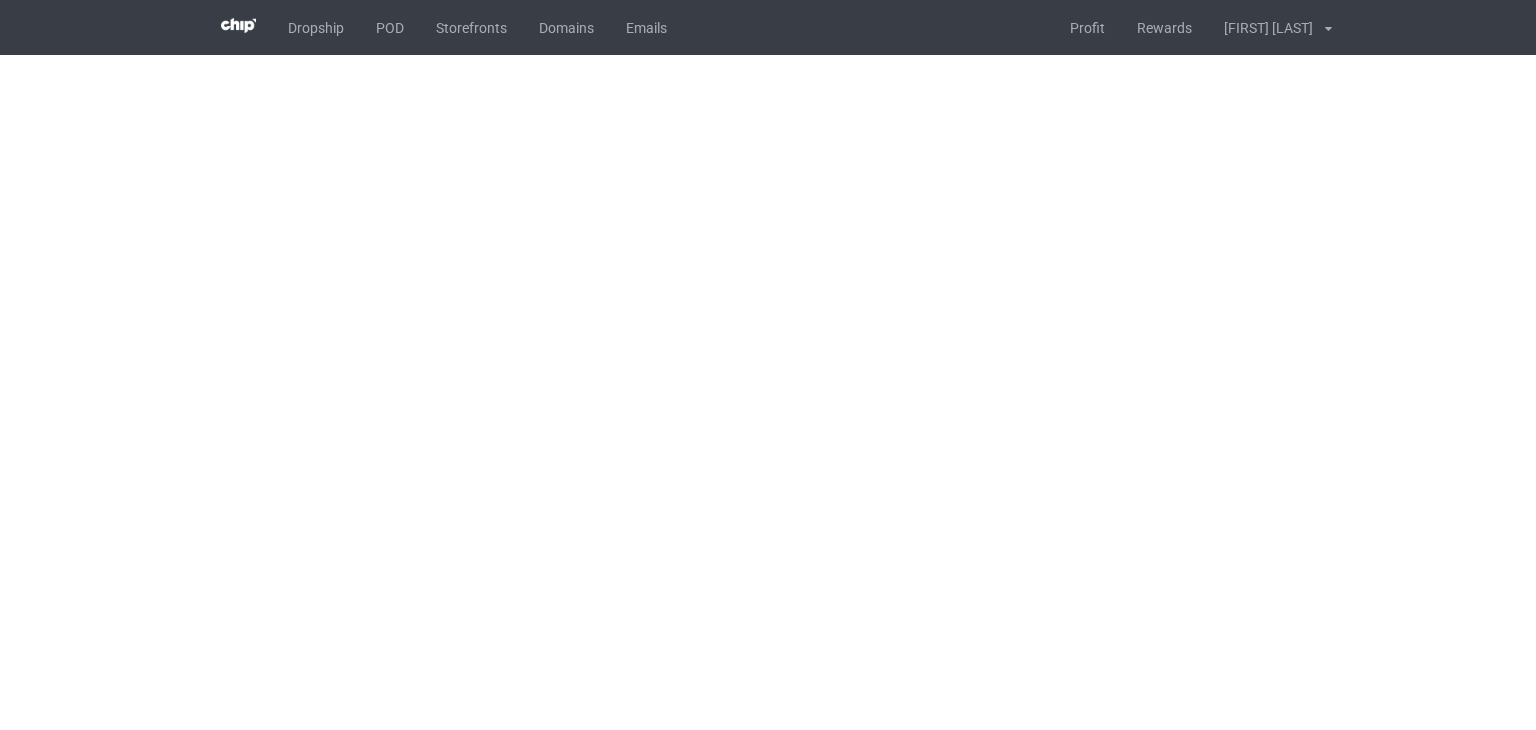 scroll, scrollTop: 0, scrollLeft: 0, axis: both 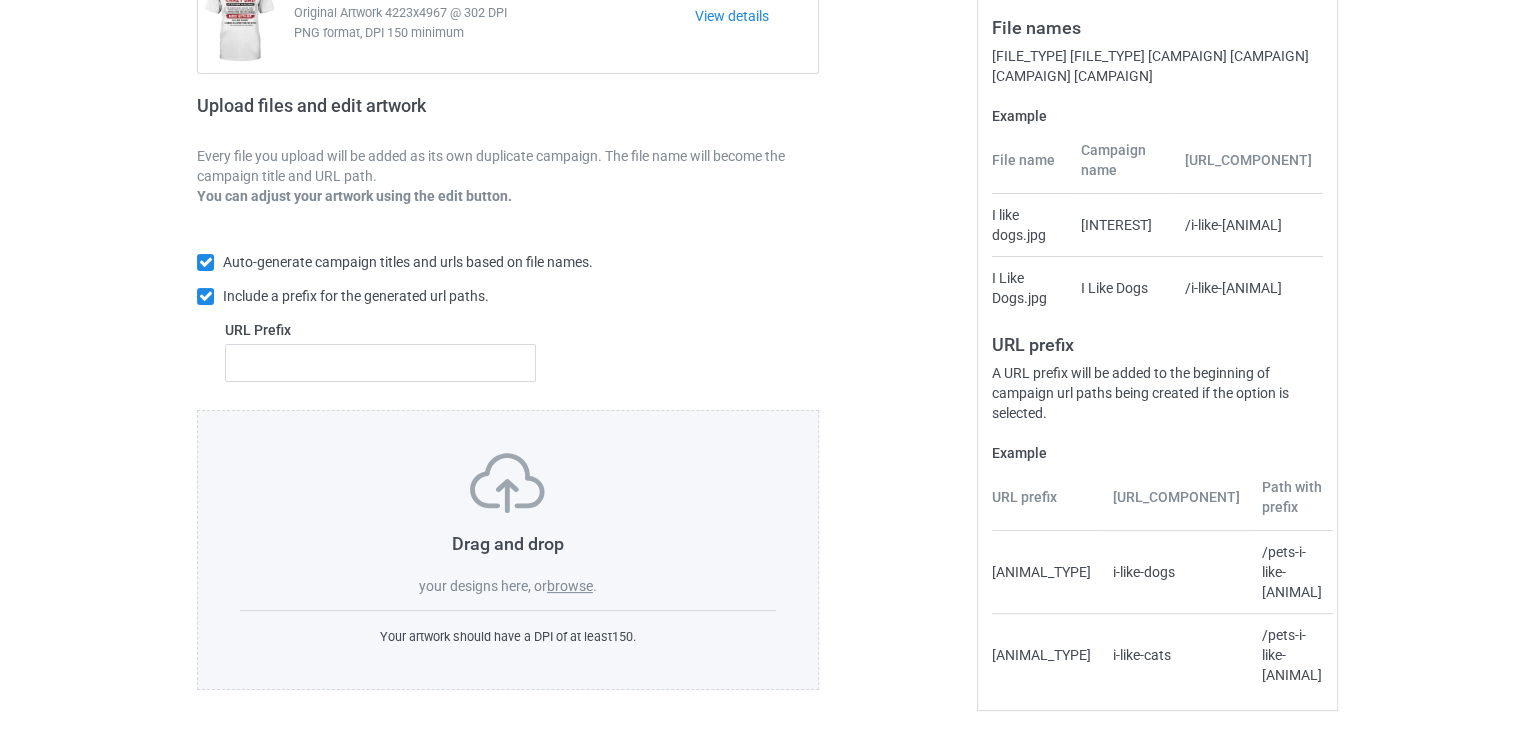 click on "browse" at bounding box center [570, 586] 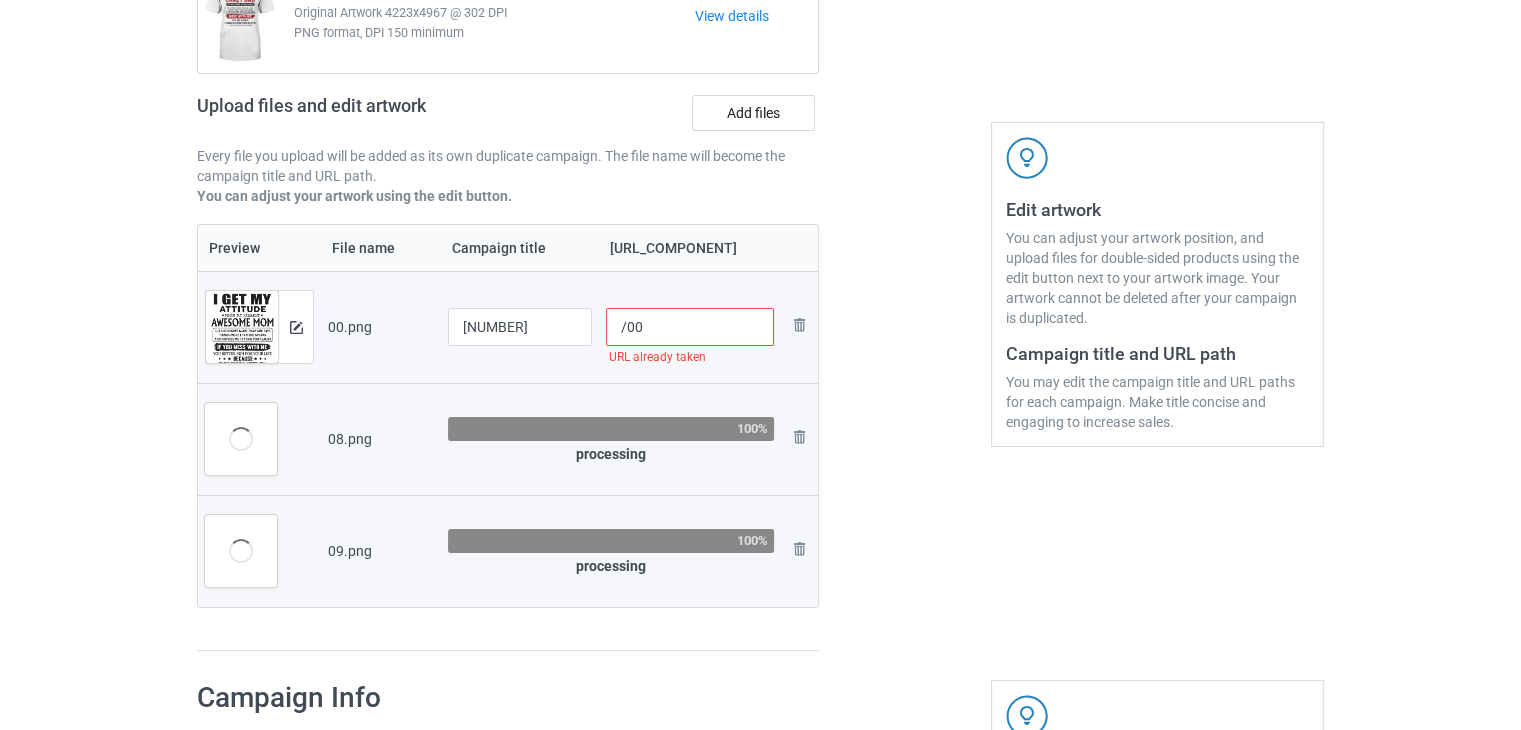 click on "/00" at bounding box center [690, 327] 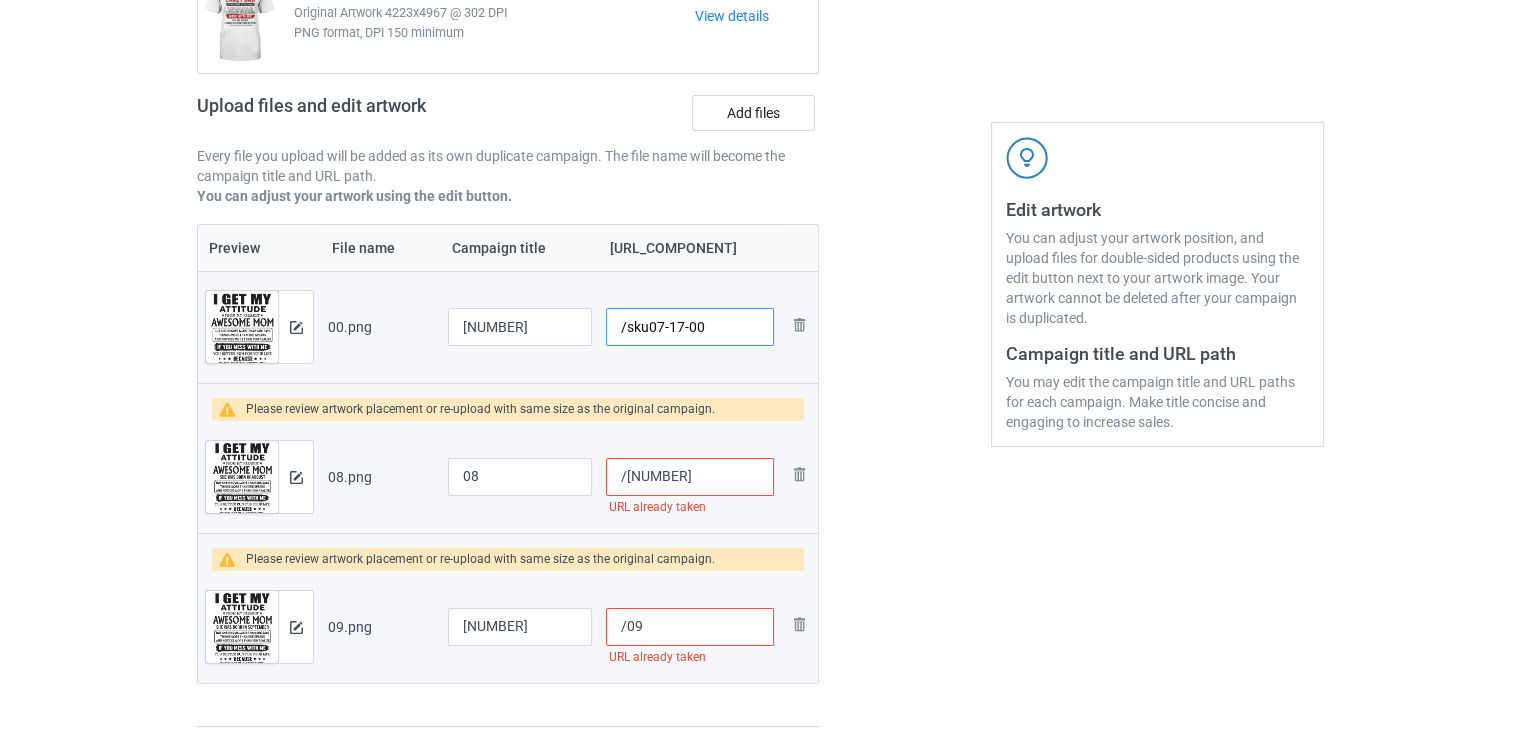 drag, startPoint x: 702, startPoint y: 327, endPoint x: 643, endPoint y: 328, distance: 59.008472 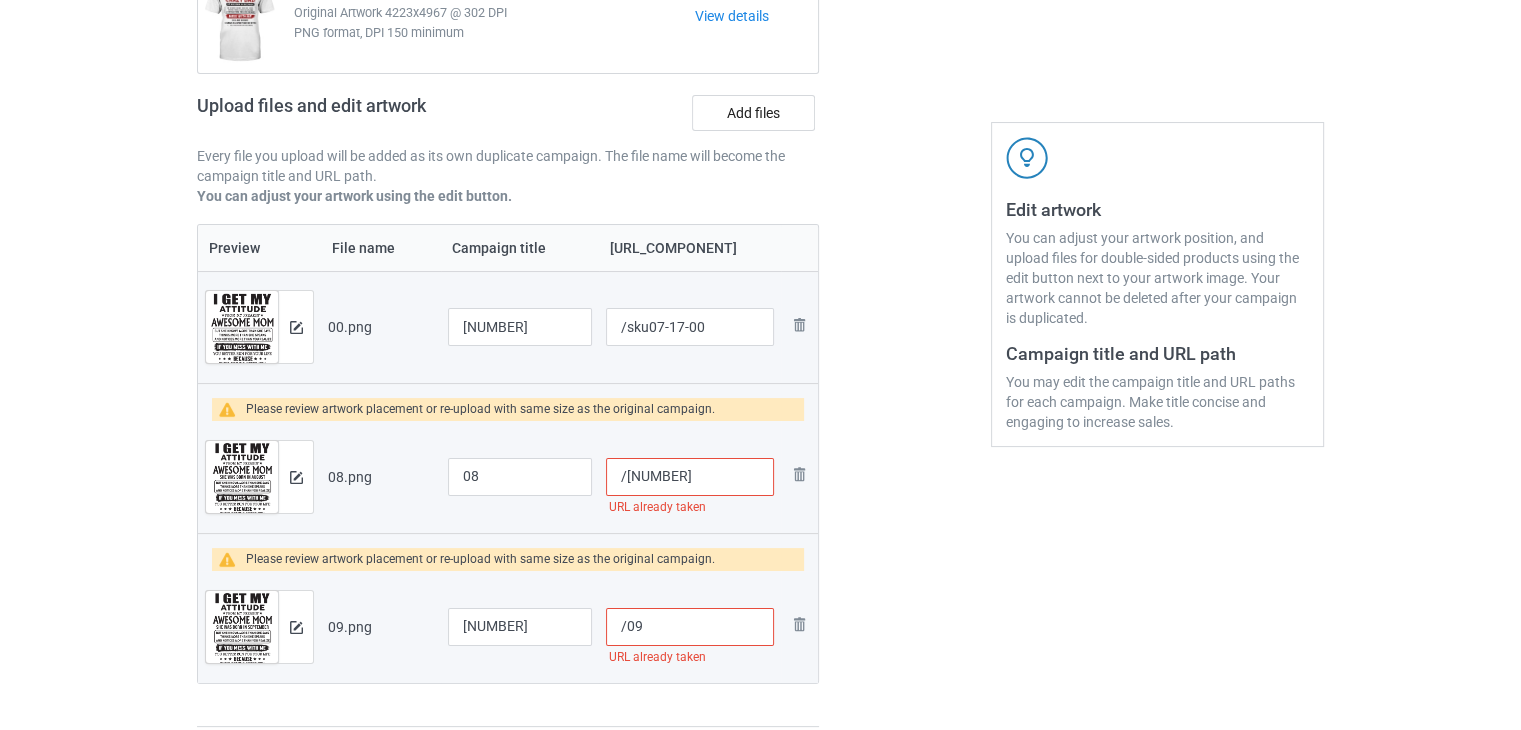 click on "/[NUMBER]" at bounding box center (690, 477) 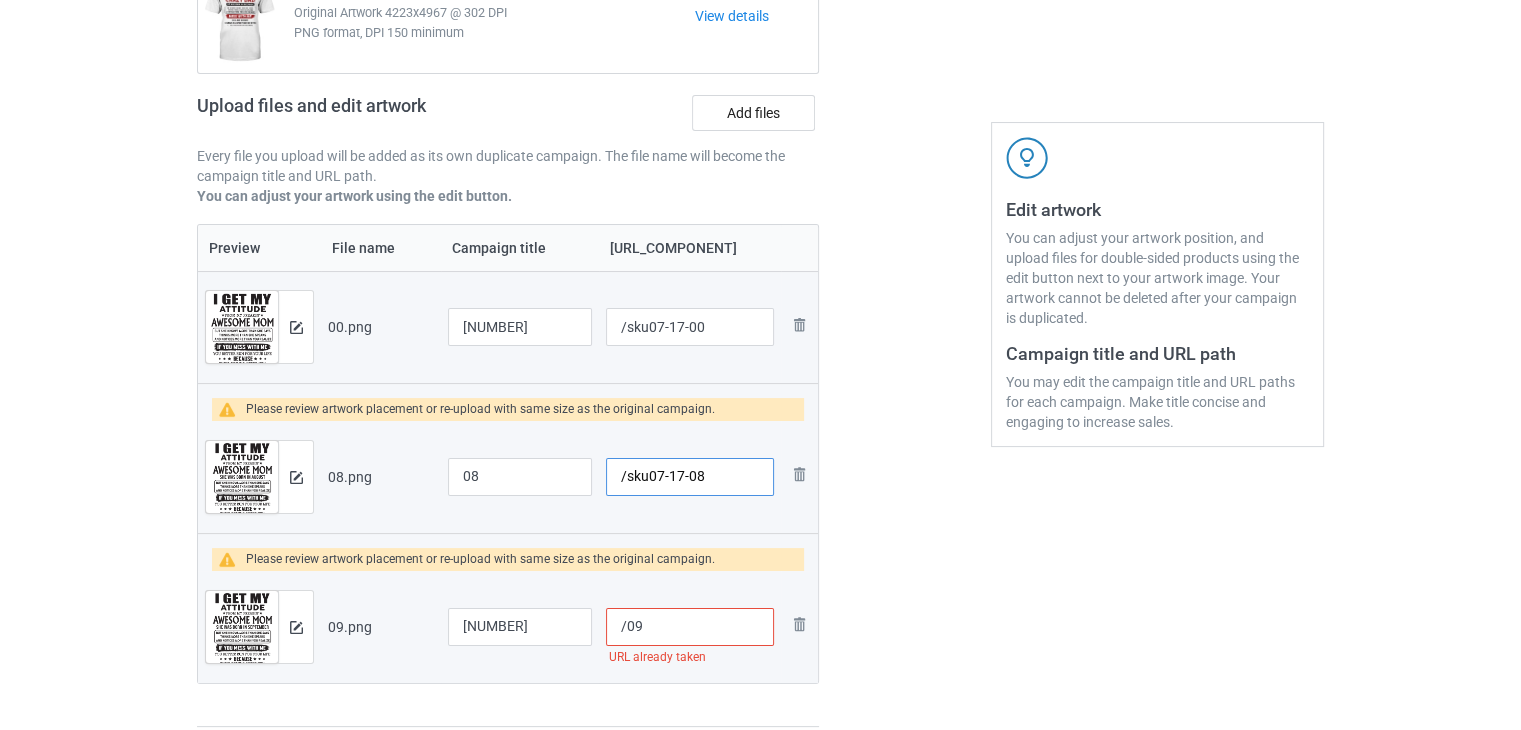 type on "/sku07-17-08" 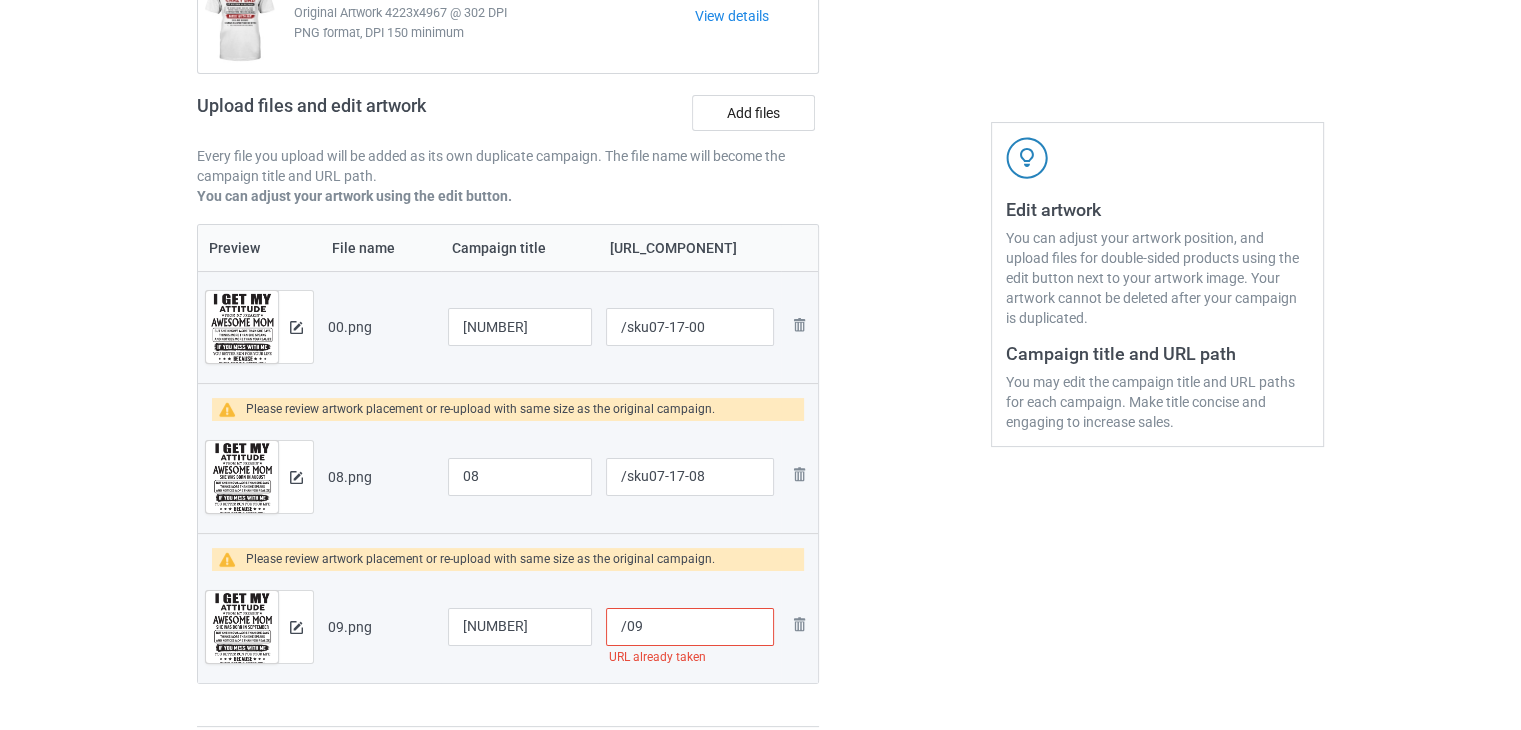 click on "/09" at bounding box center [690, 627] 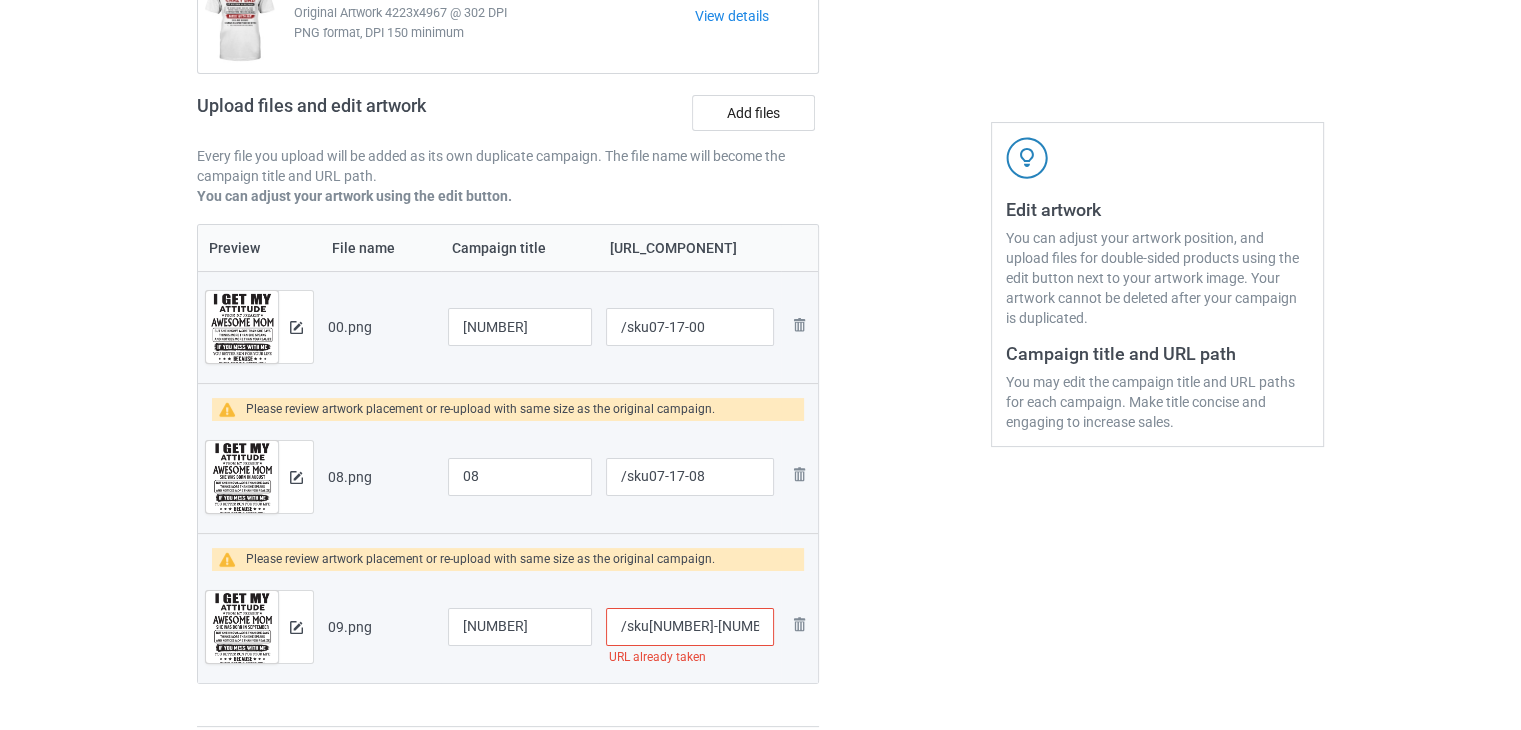 type on "/sku07-17-09" 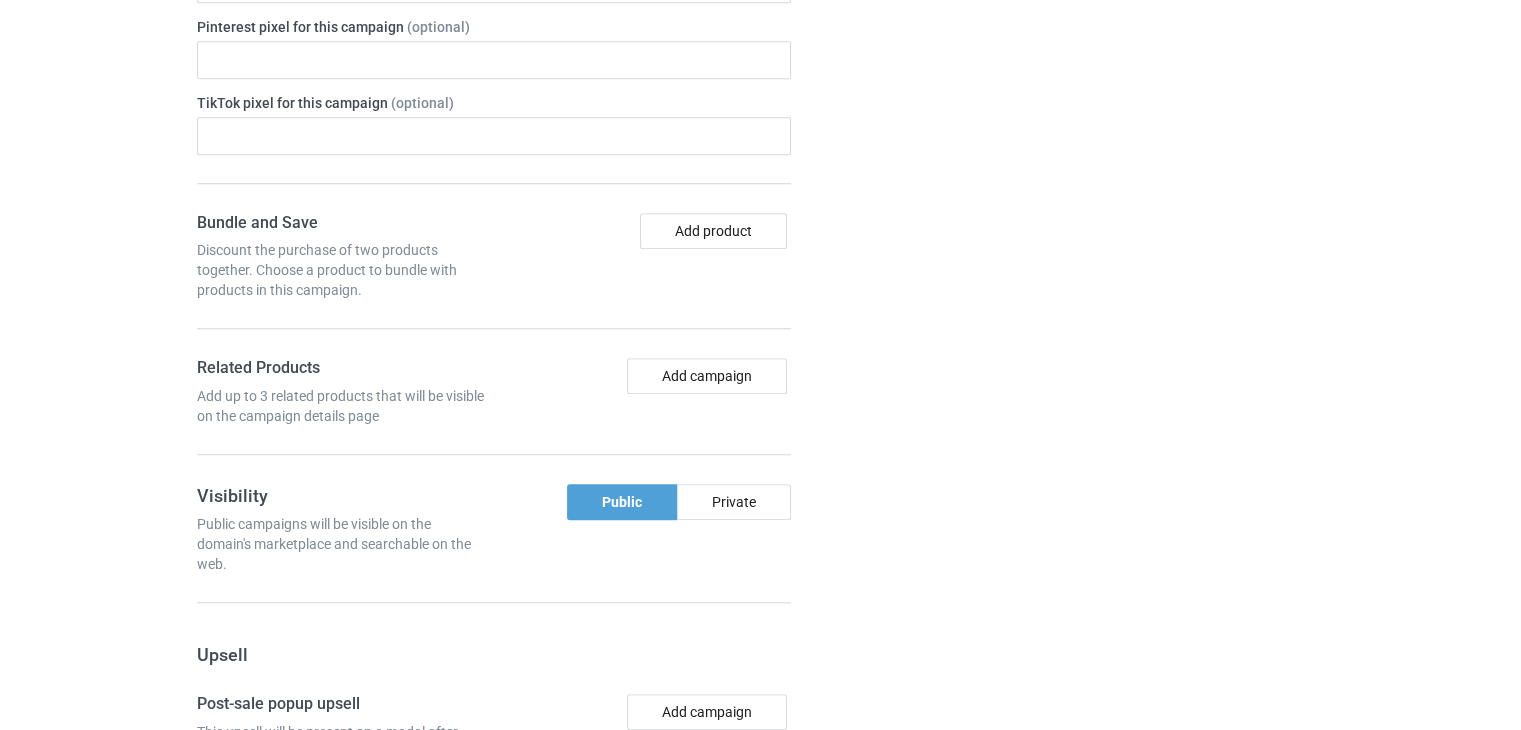 scroll, scrollTop: 2112, scrollLeft: 0, axis: vertical 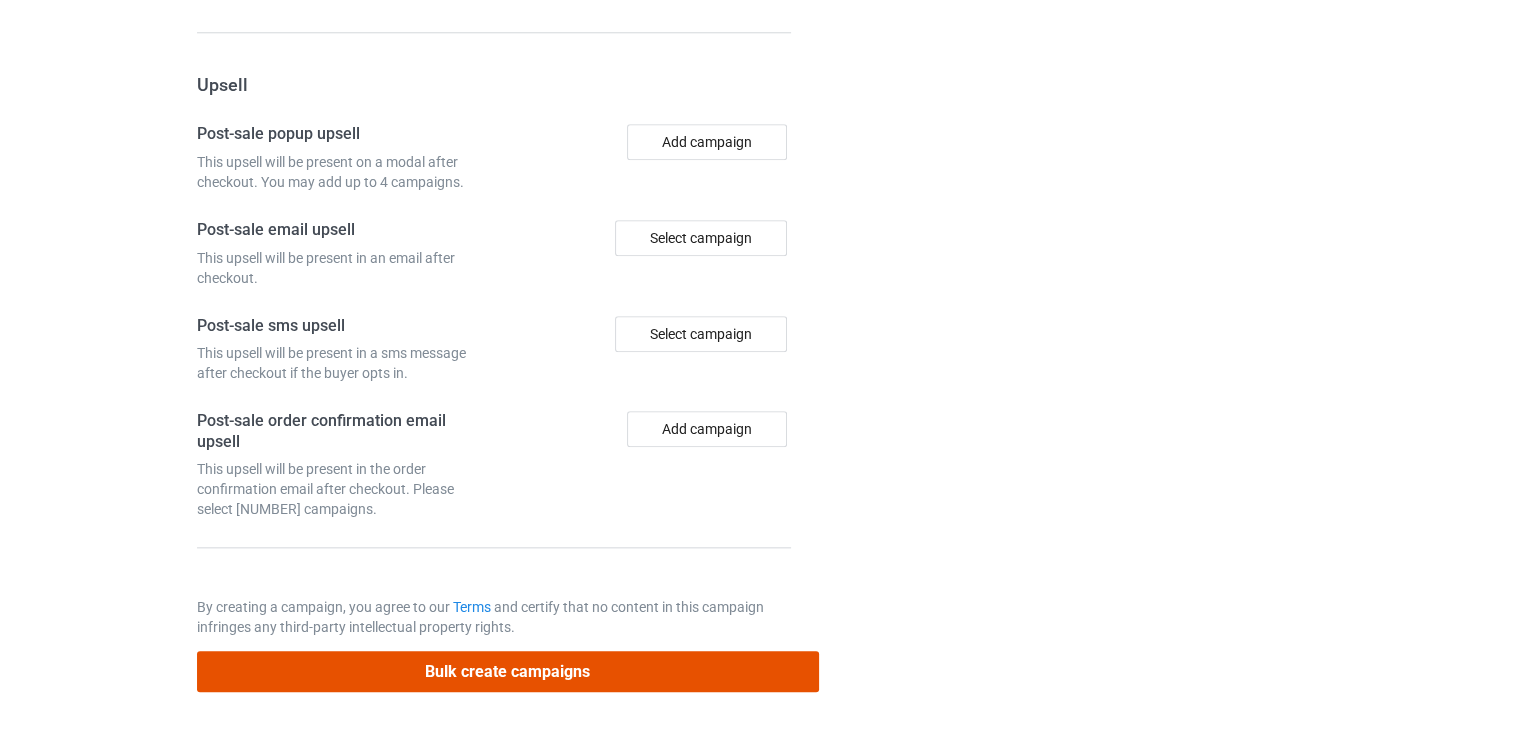 click on "Bulk create campaigns" at bounding box center (508, 671) 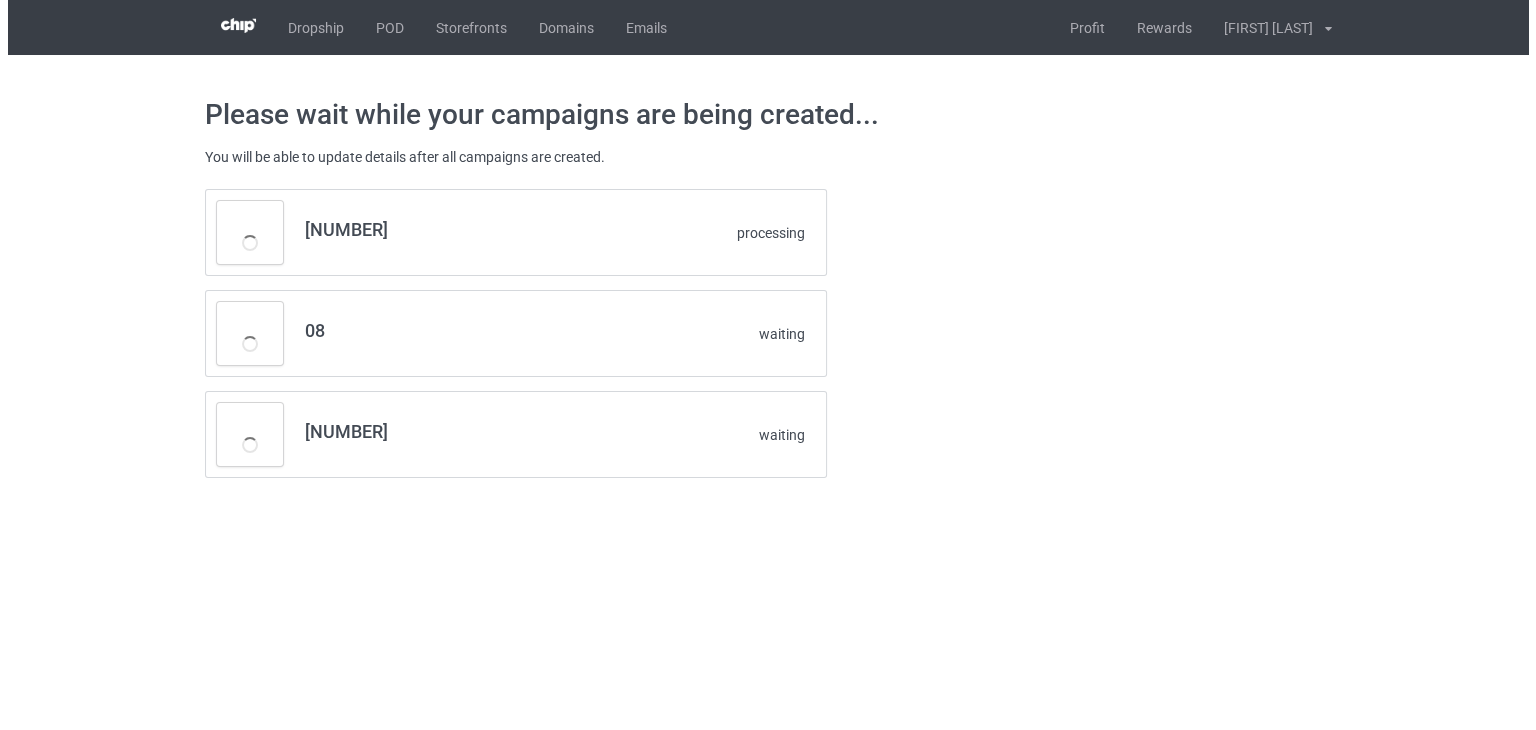 scroll, scrollTop: 0, scrollLeft: 0, axis: both 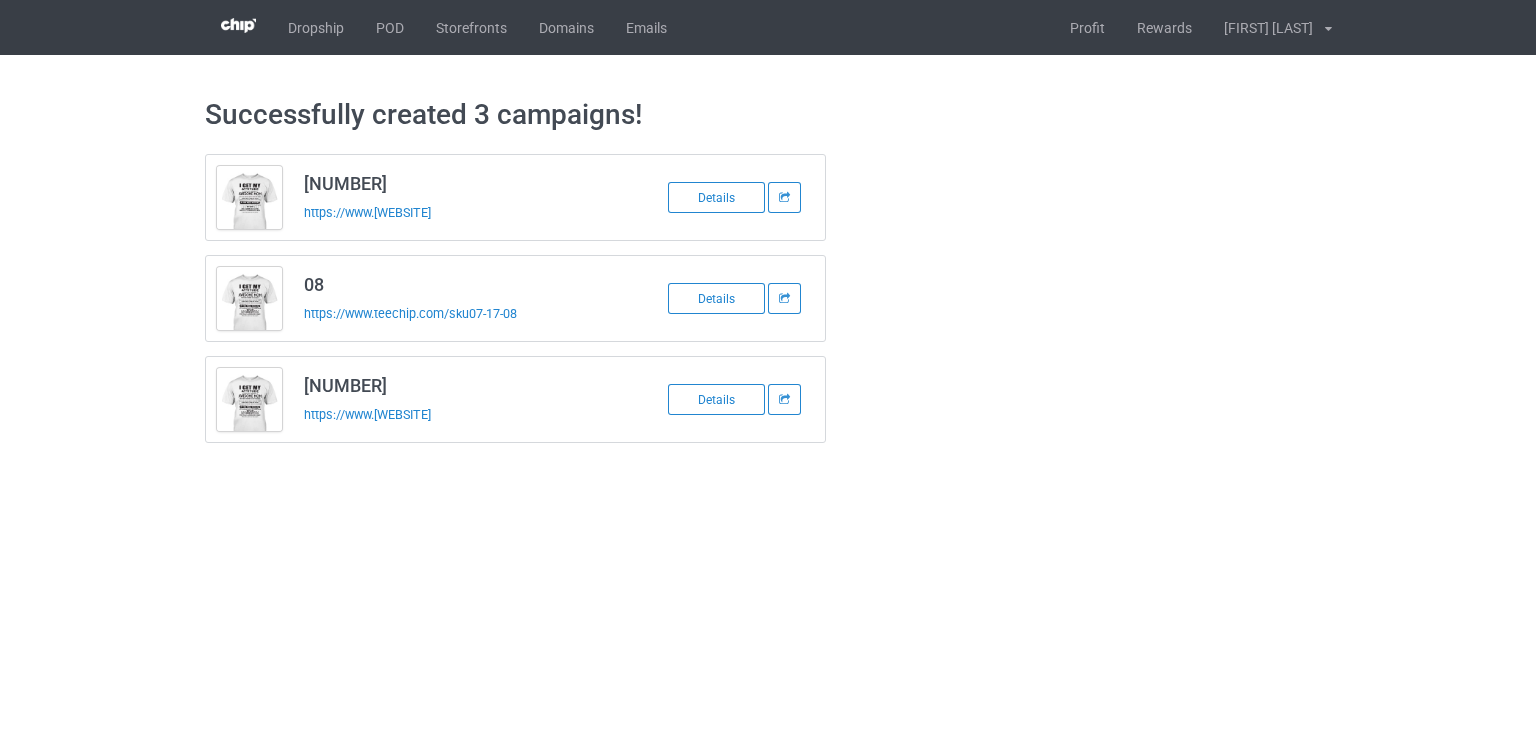 drag, startPoint x: 528, startPoint y: 217, endPoint x: 299, endPoint y: 217, distance: 229 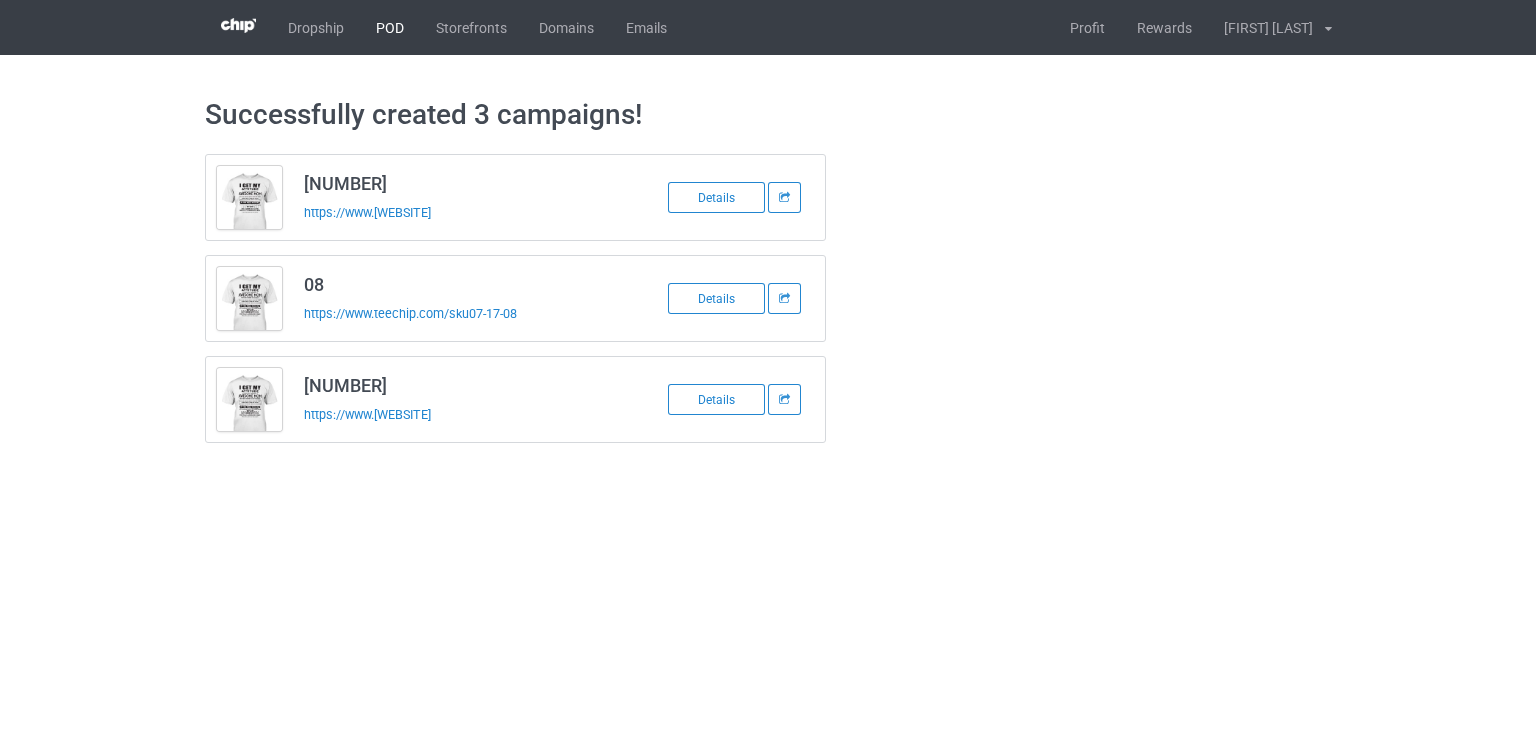 click on "POD" at bounding box center (390, 27) 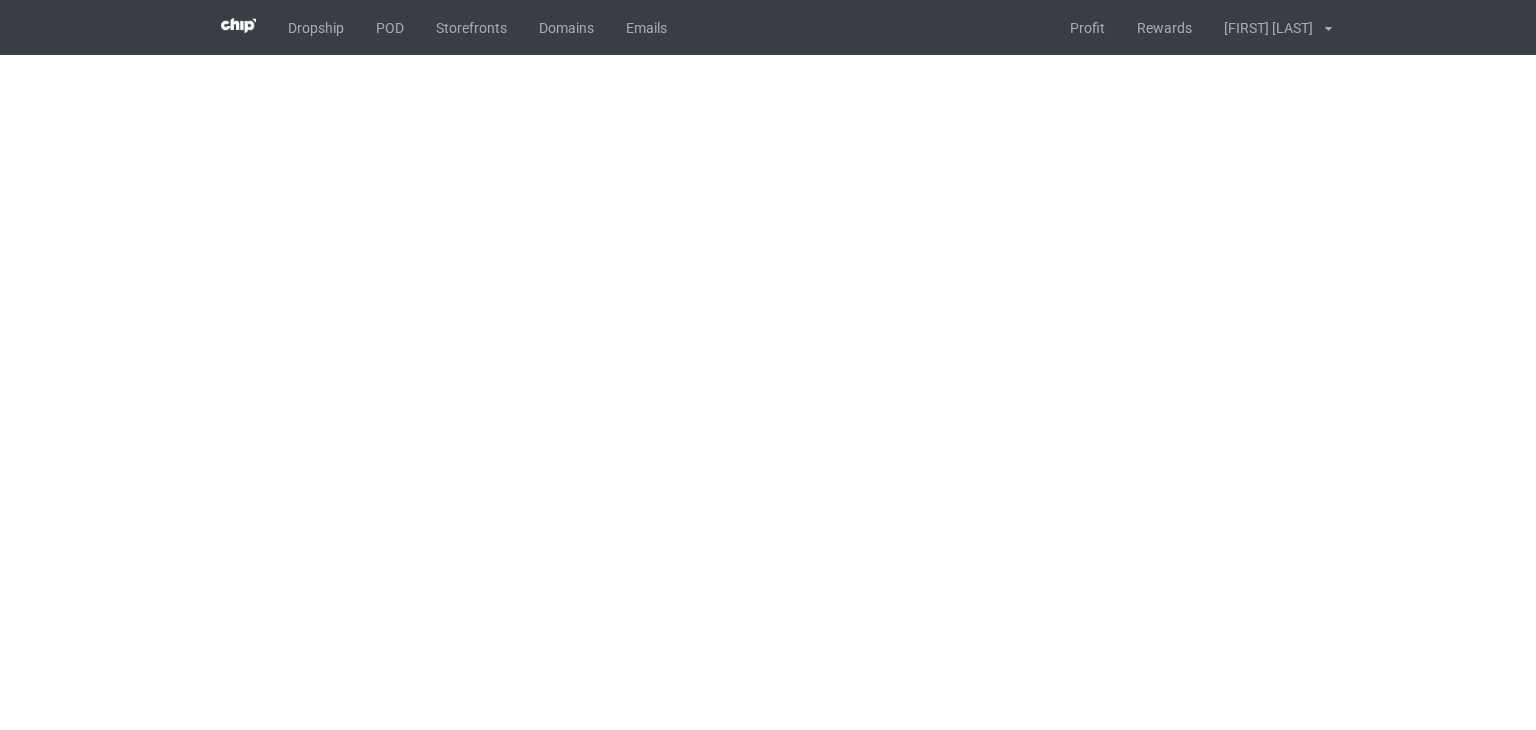 scroll, scrollTop: 0, scrollLeft: 0, axis: both 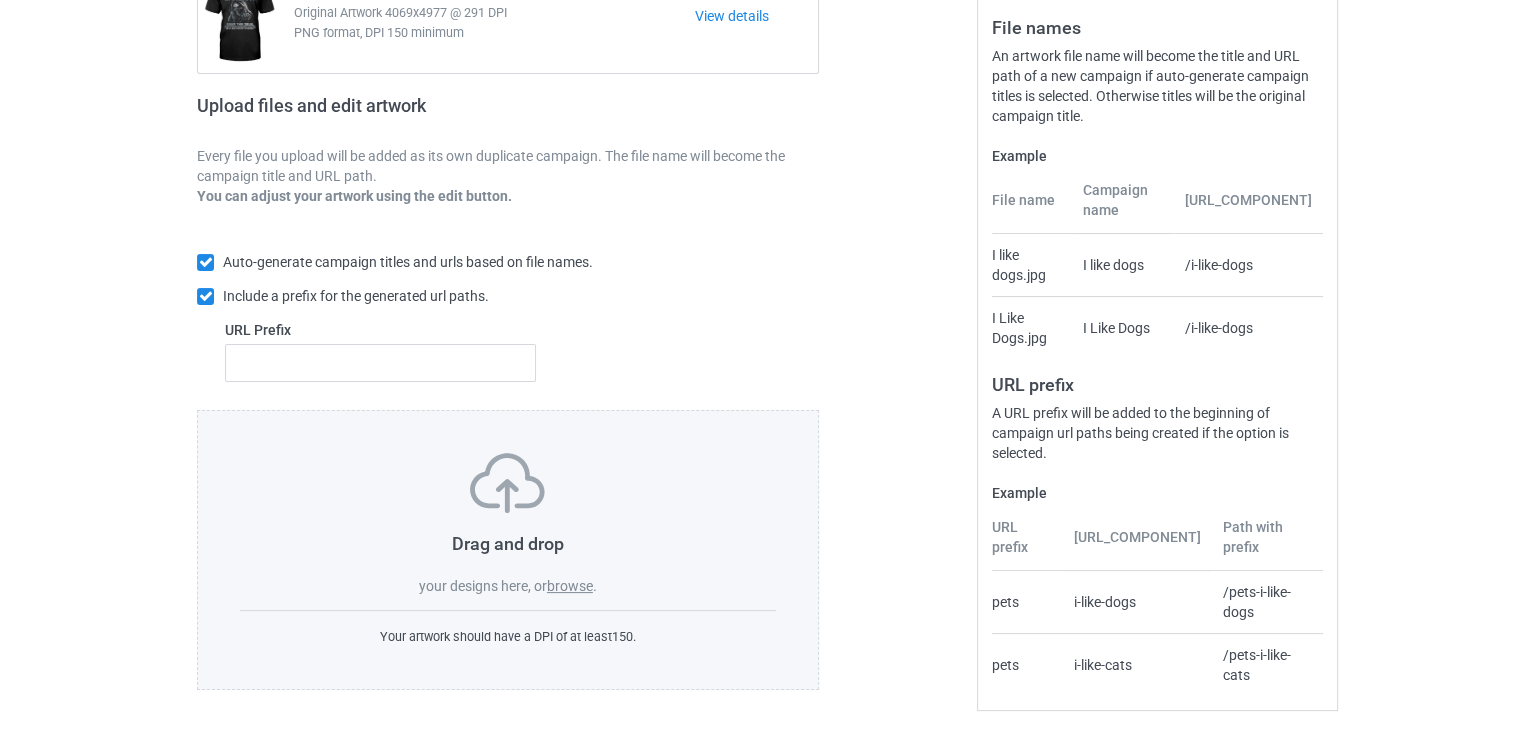 click on "browse" at bounding box center [570, 586] 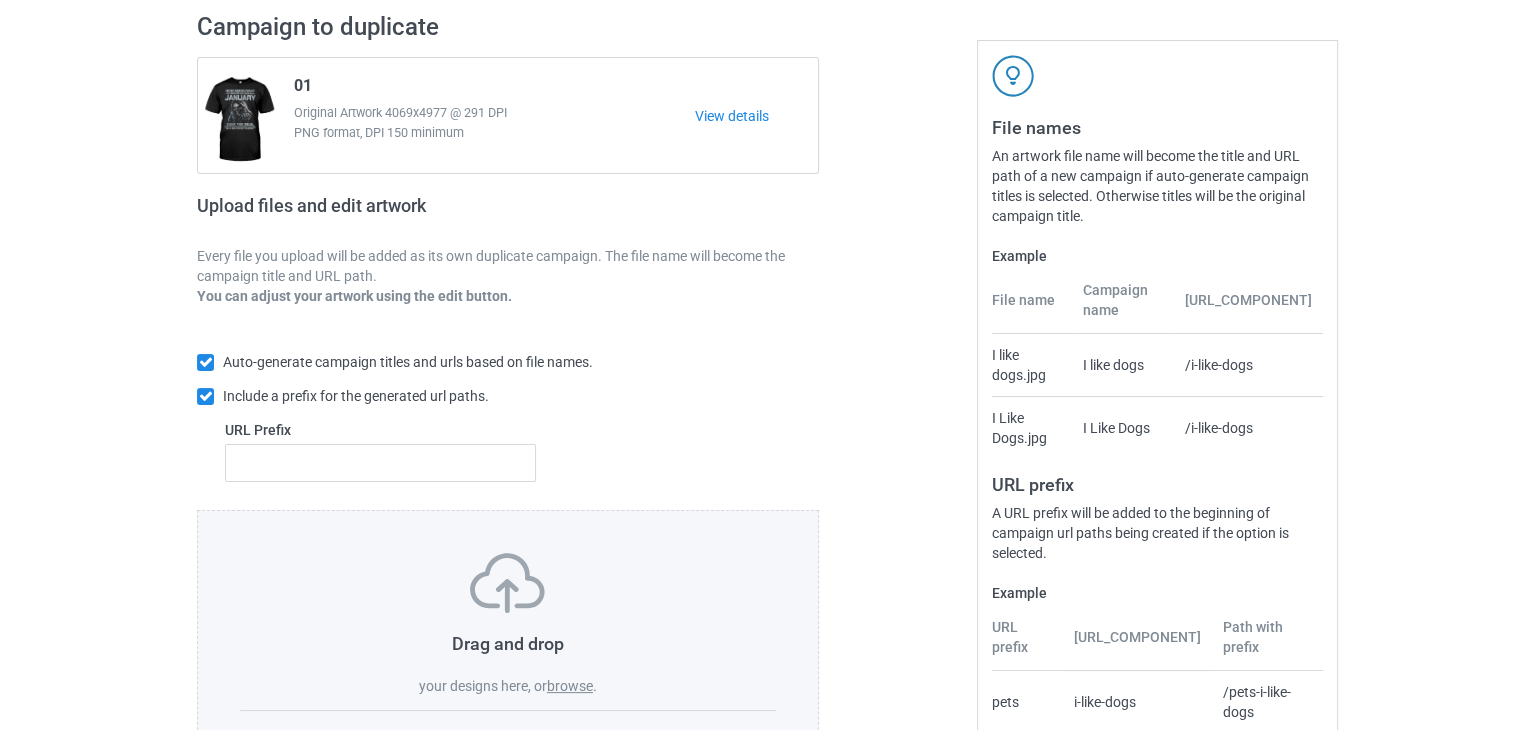 scroll, scrollTop: 242, scrollLeft: 0, axis: vertical 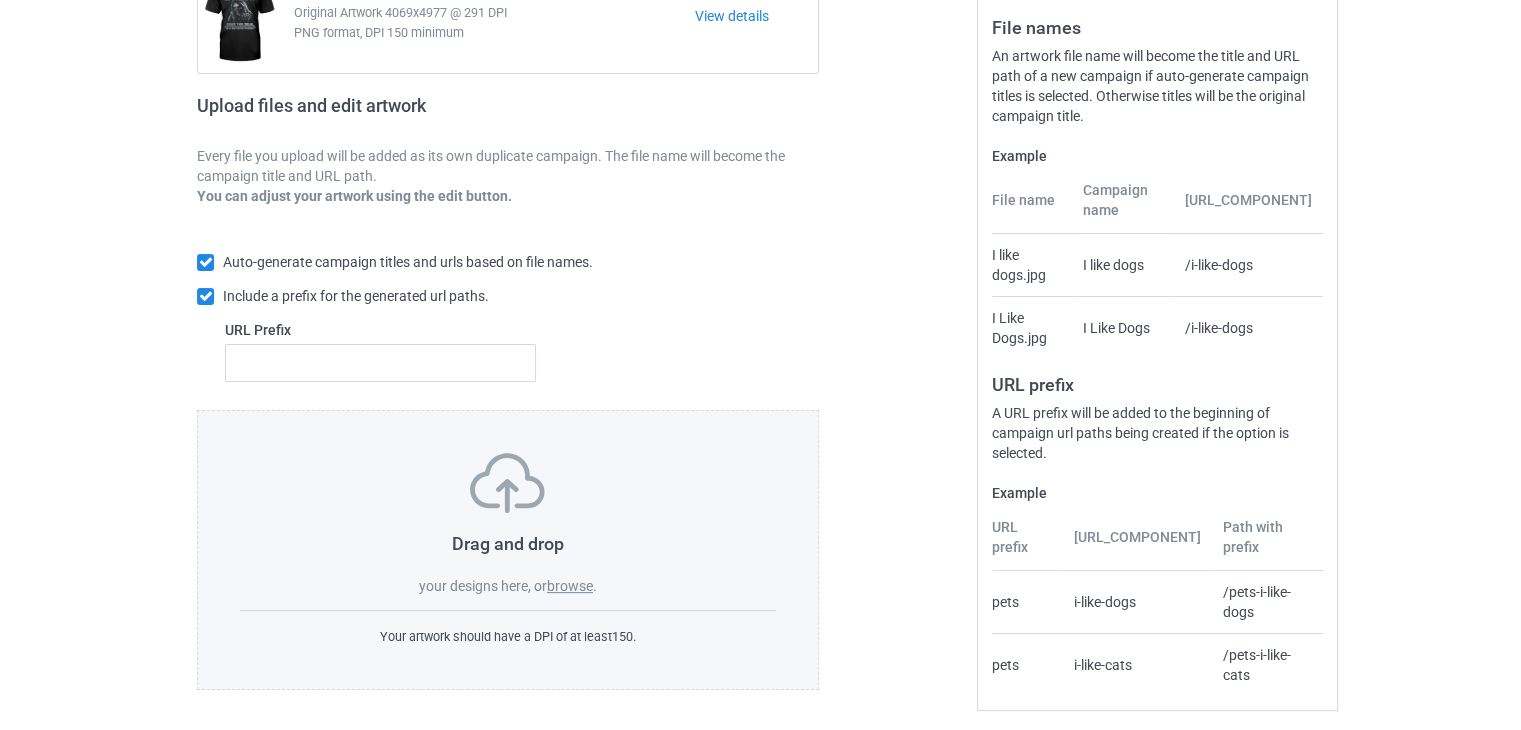 click on "browse" at bounding box center [570, 586] 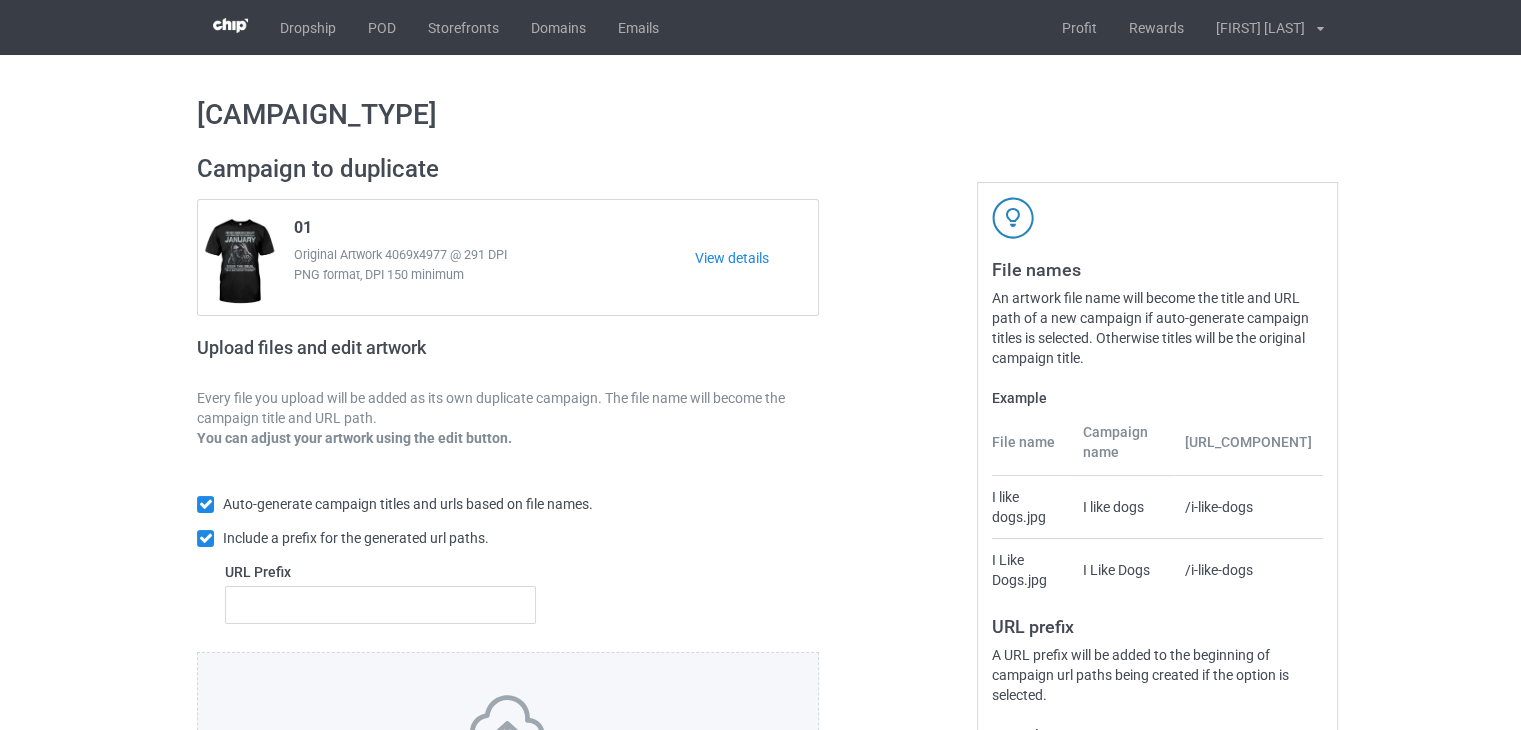 scroll, scrollTop: 242, scrollLeft: 0, axis: vertical 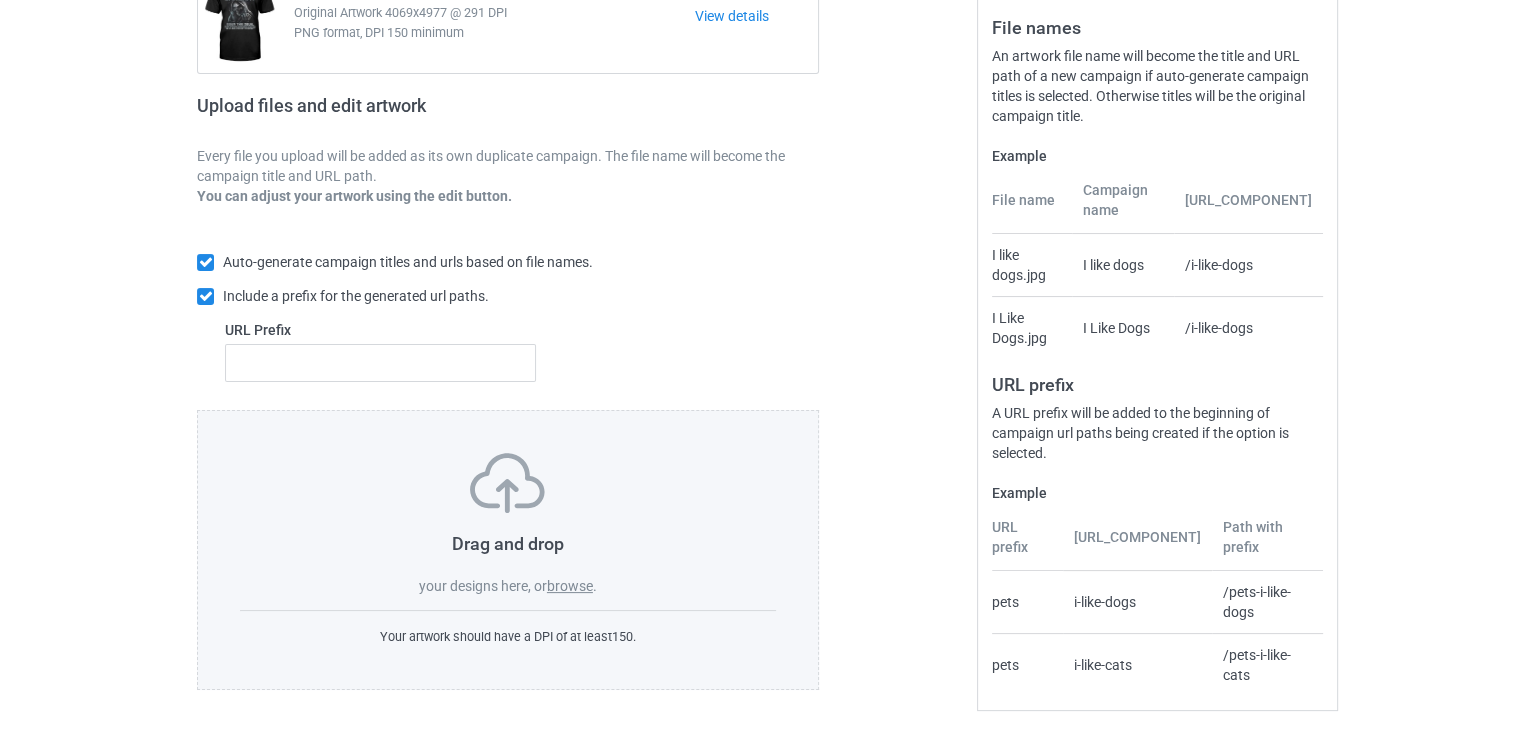 click on "browse" at bounding box center [570, 586] 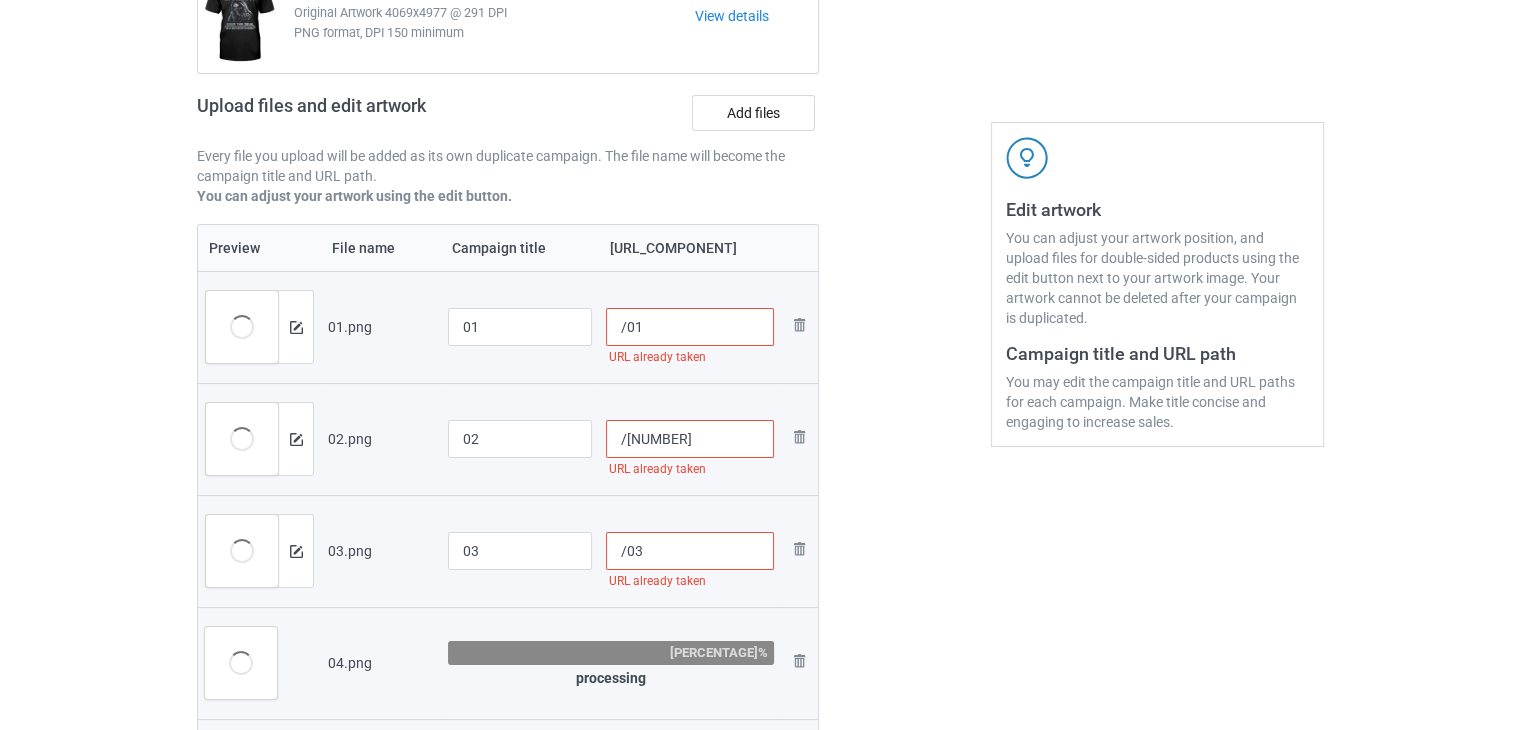click on "/01" at bounding box center (690, 327) 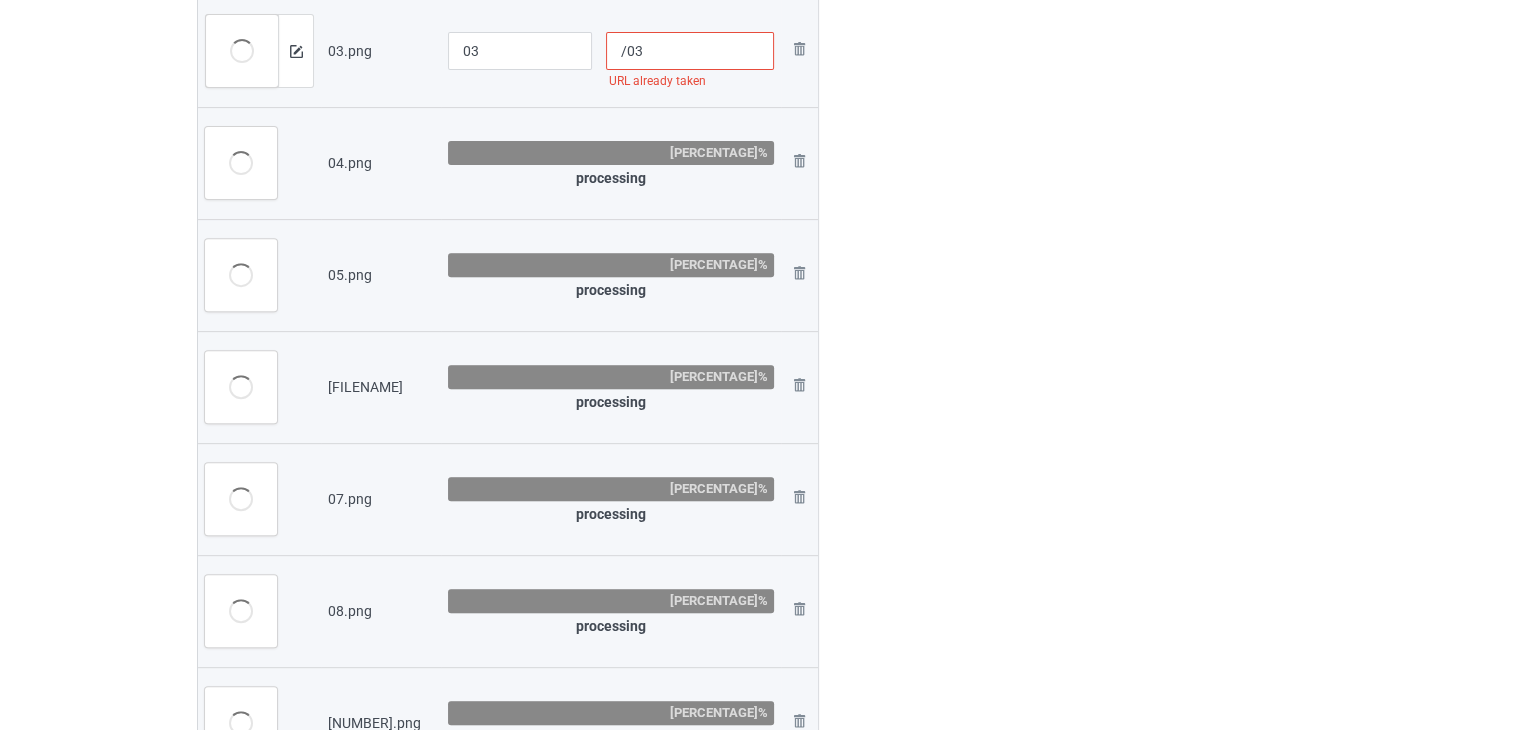 scroll, scrollTop: 1242, scrollLeft: 0, axis: vertical 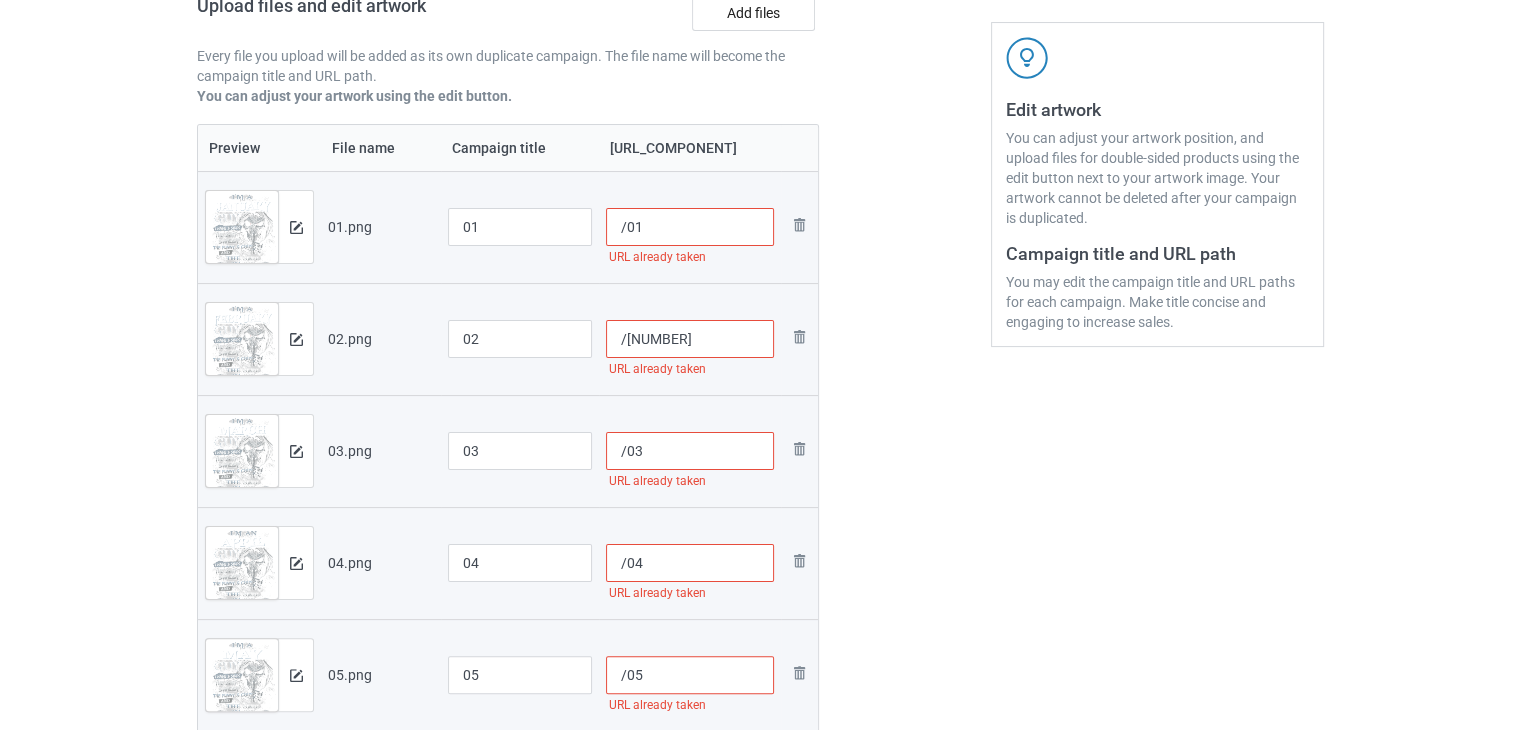 paste on "[SKU_PREFIX]-[NUMBER]" 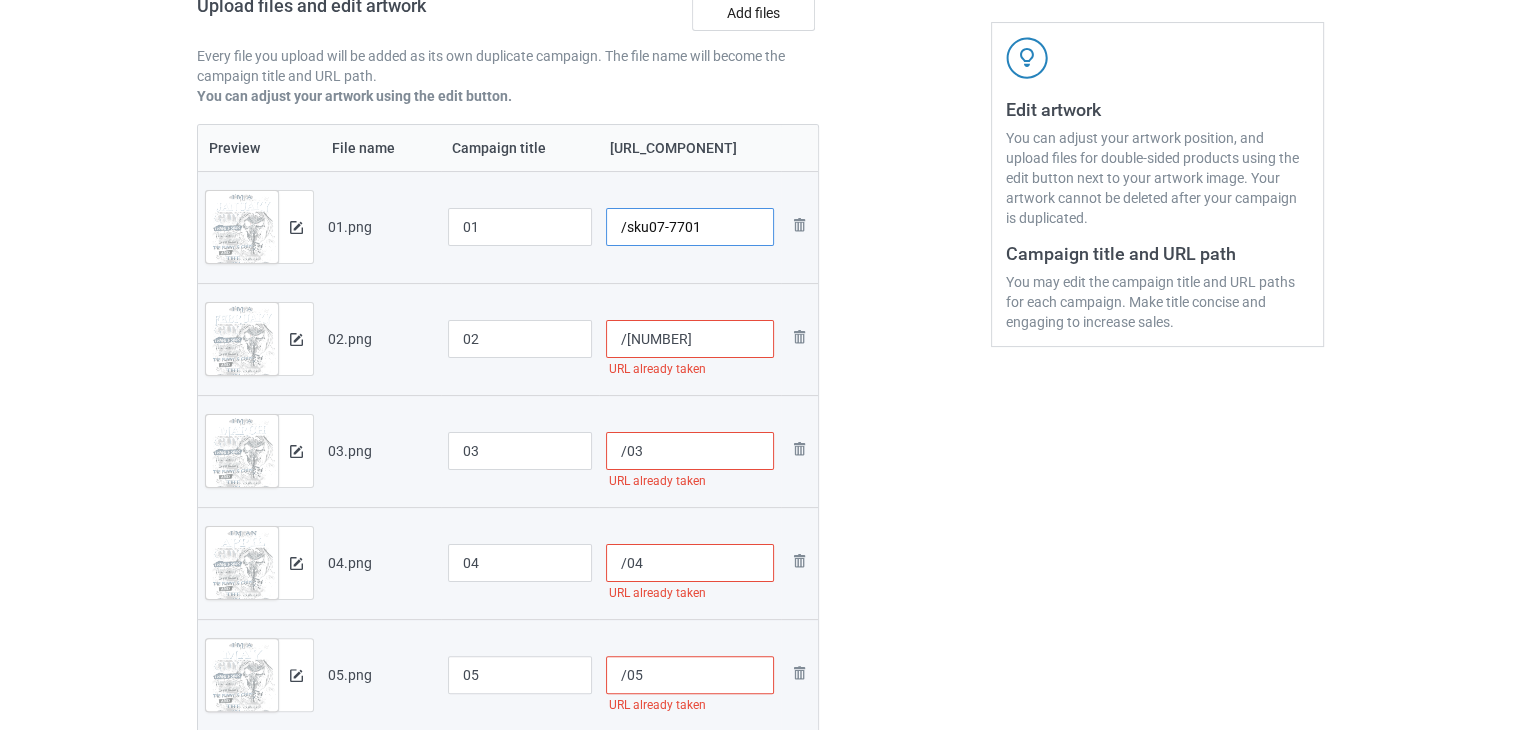 type on "/sku07-7701" 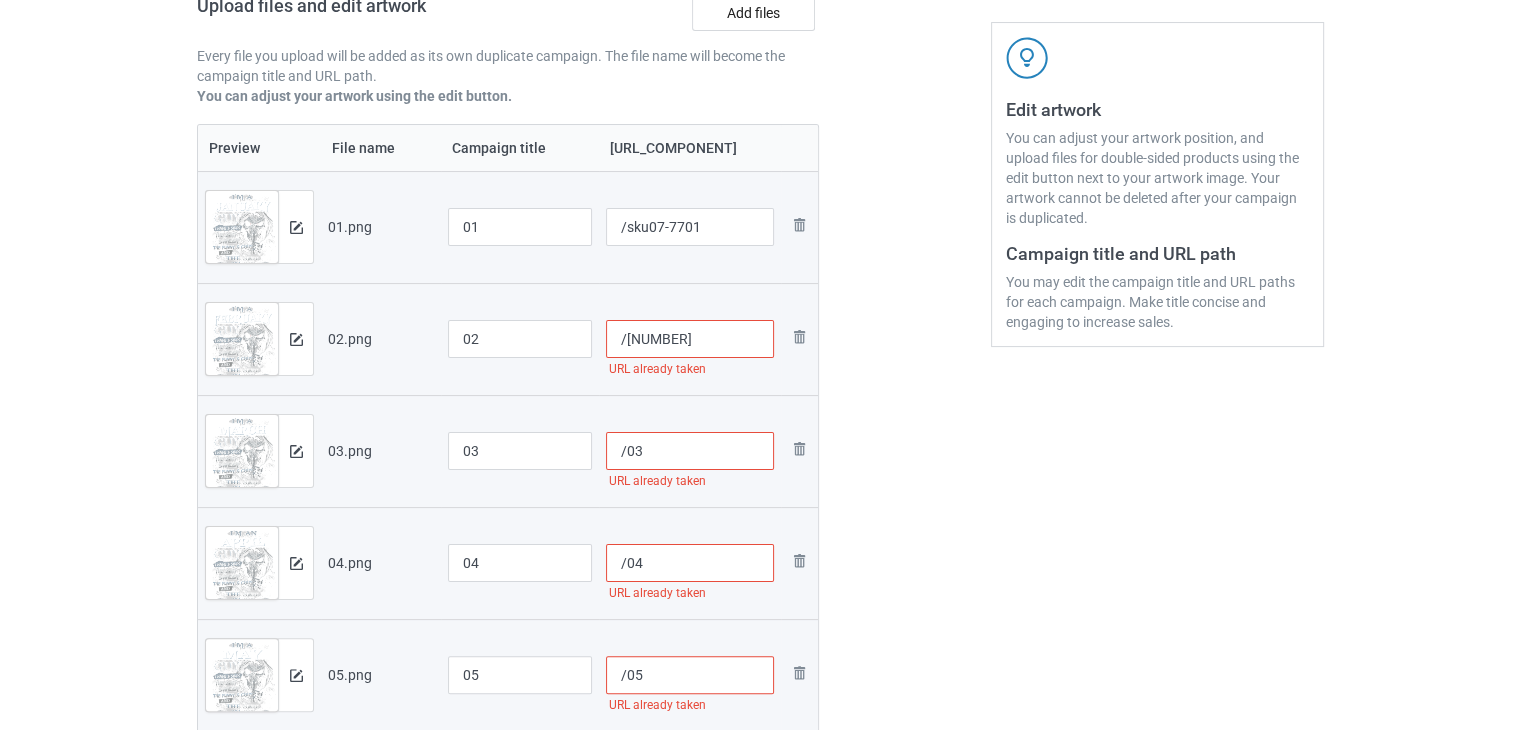 click on "/[NUMBER]" at bounding box center (690, 339) 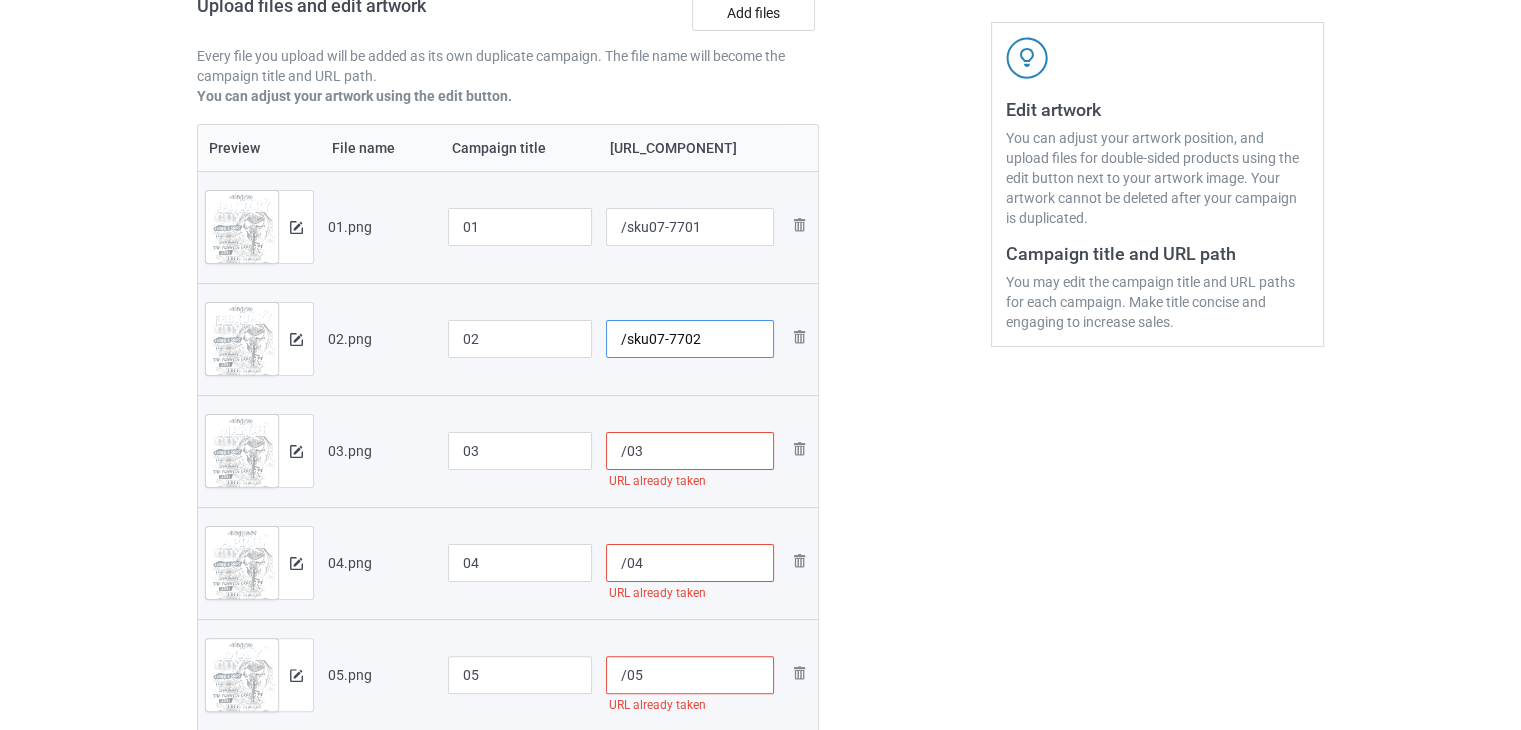 type on "/sku07-7702" 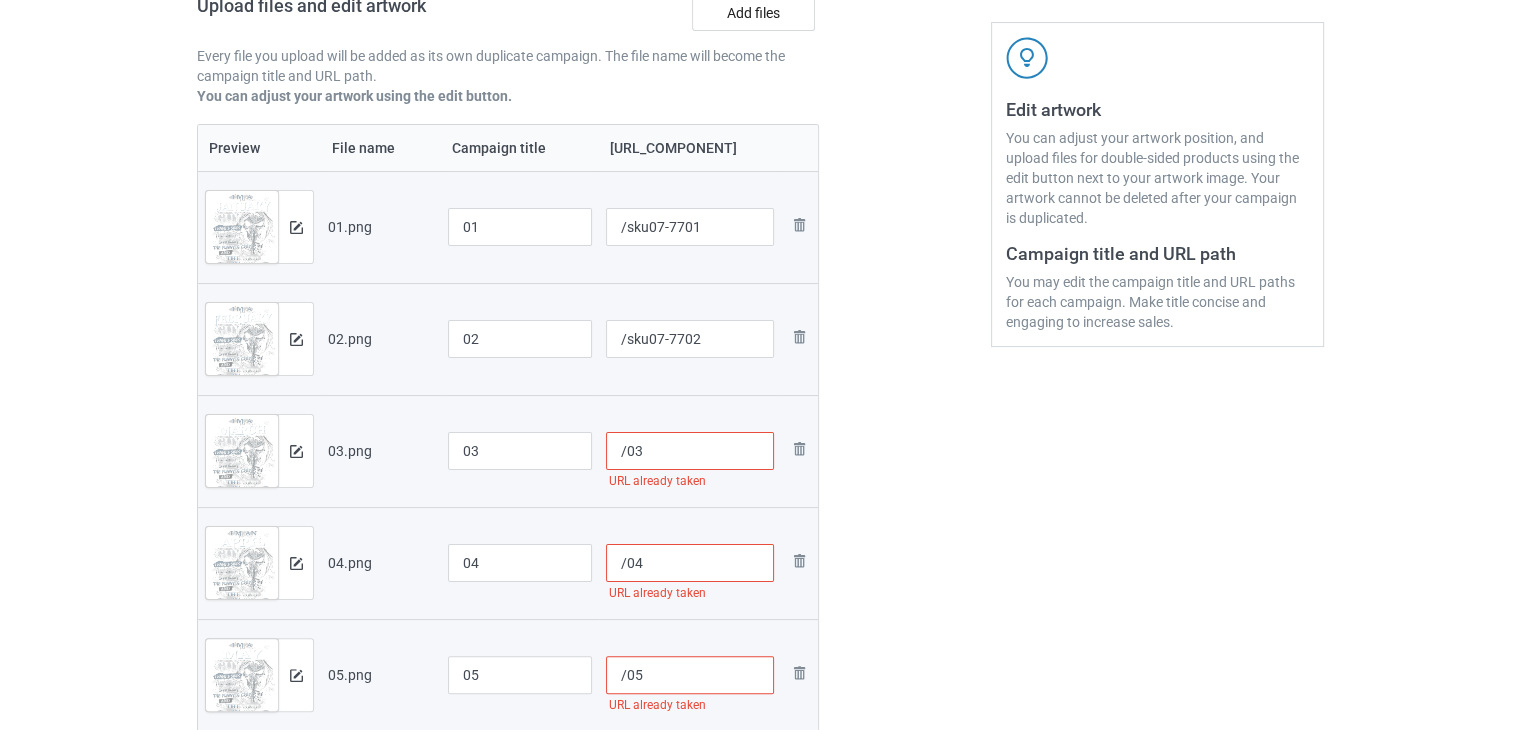 click on "/03" at bounding box center [690, 451] 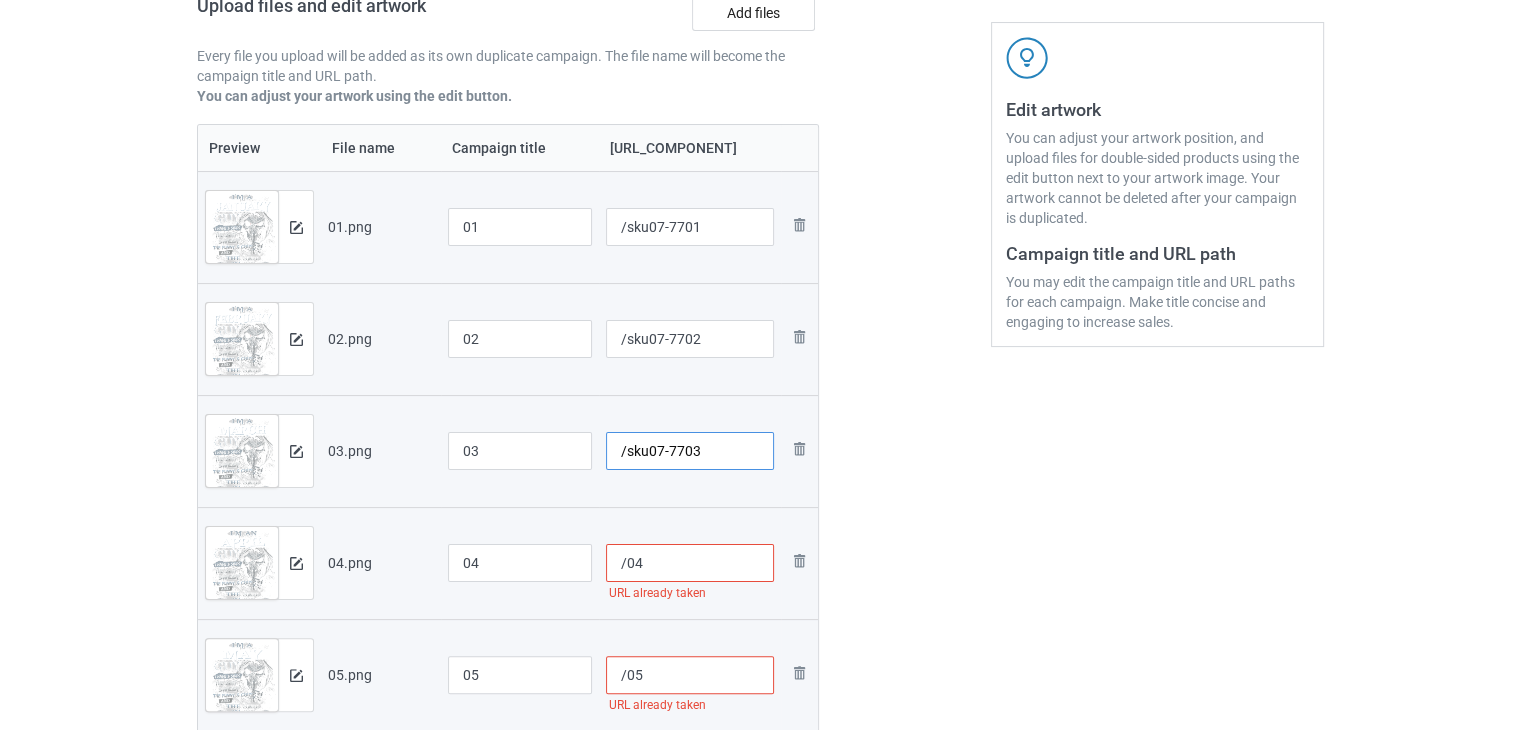 type on "/sku07-7703" 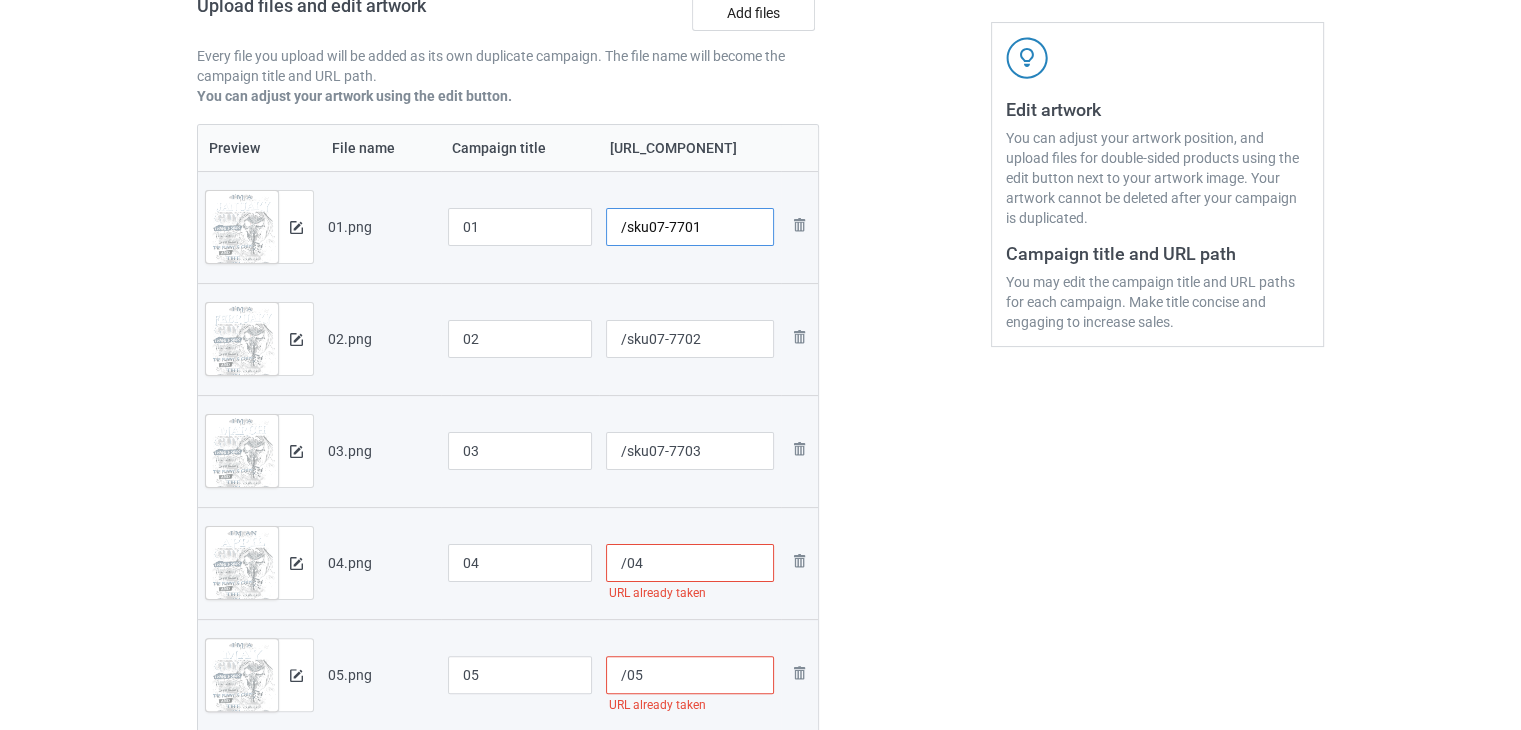 click on "/sku07-7701" at bounding box center [690, 227] 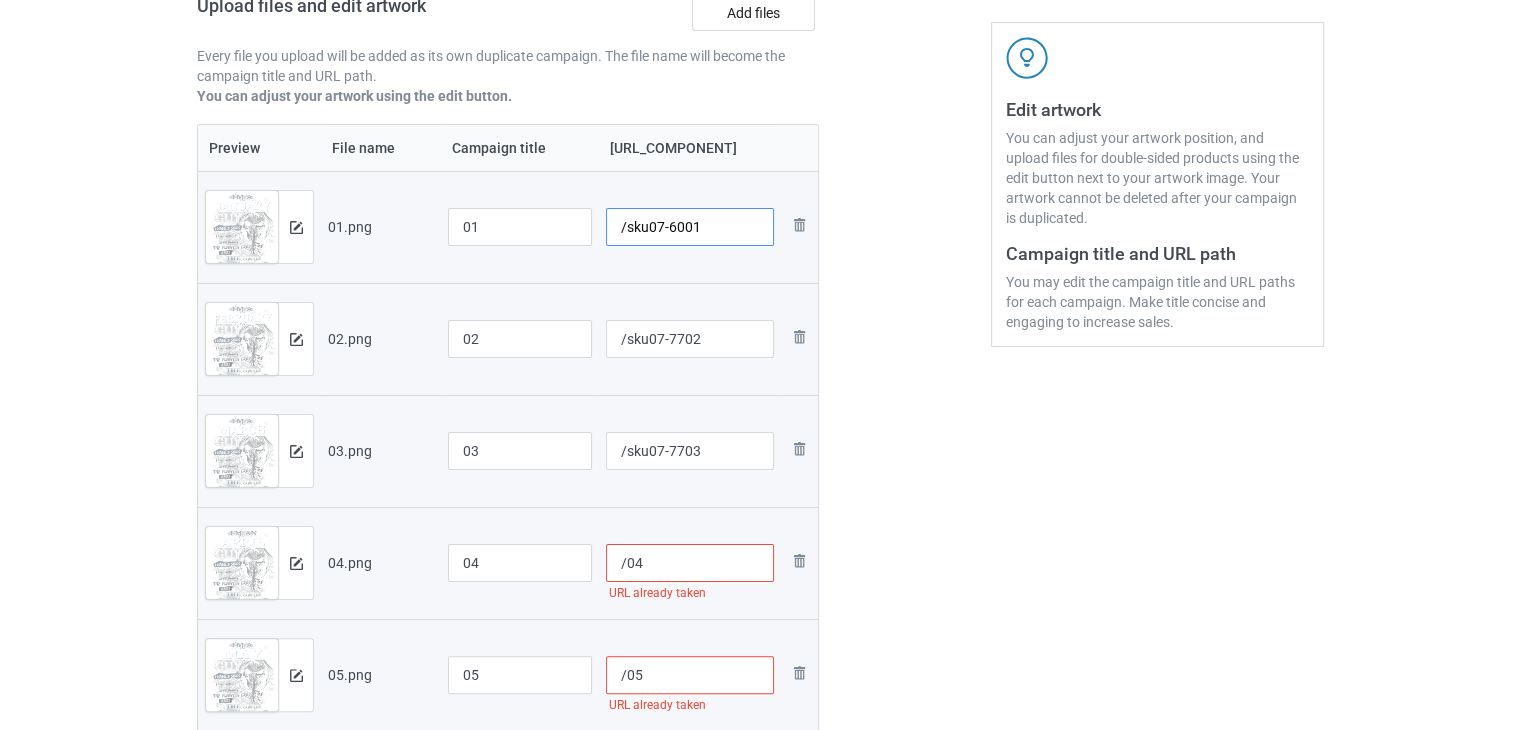 type on "/sku07-6001" 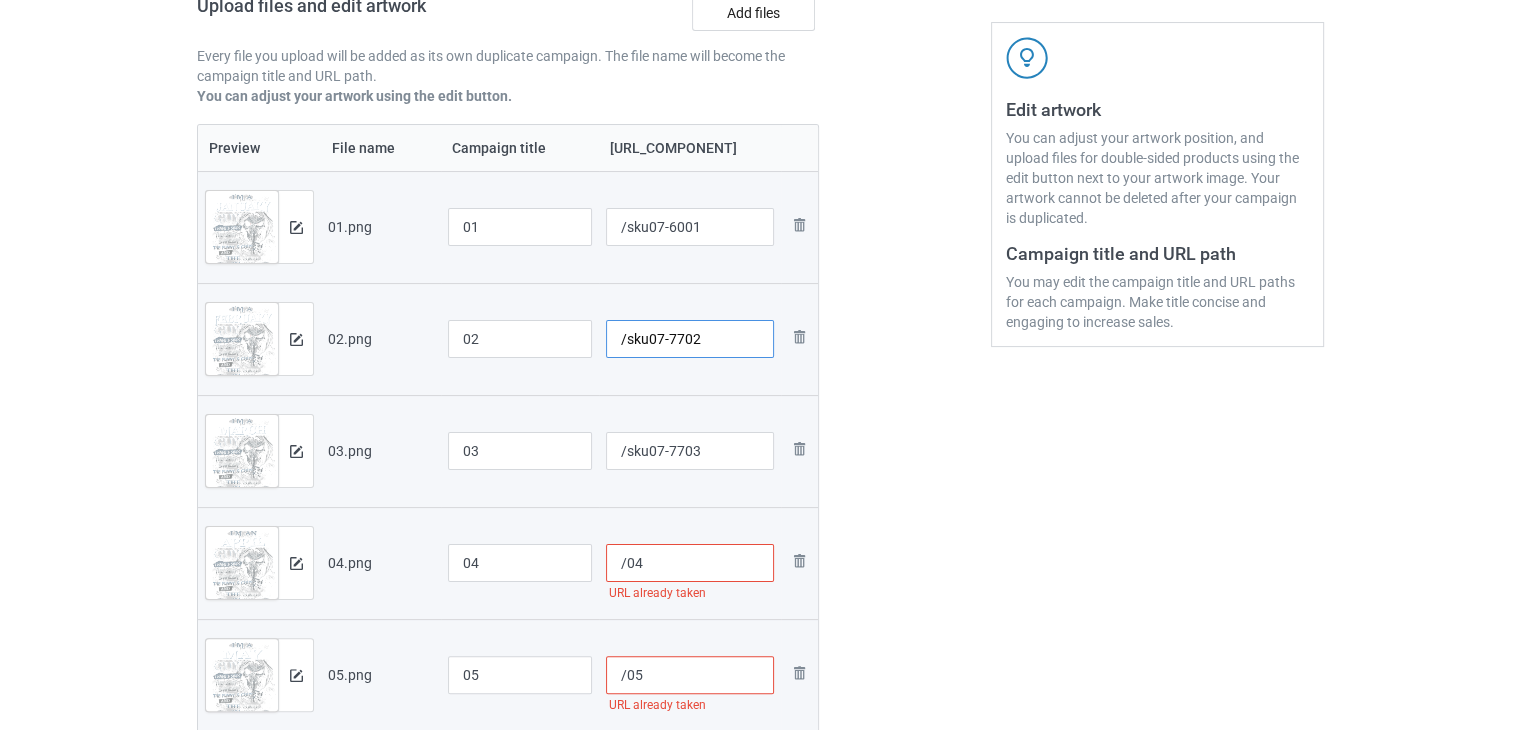 click on "/sku07-7702" at bounding box center [690, 339] 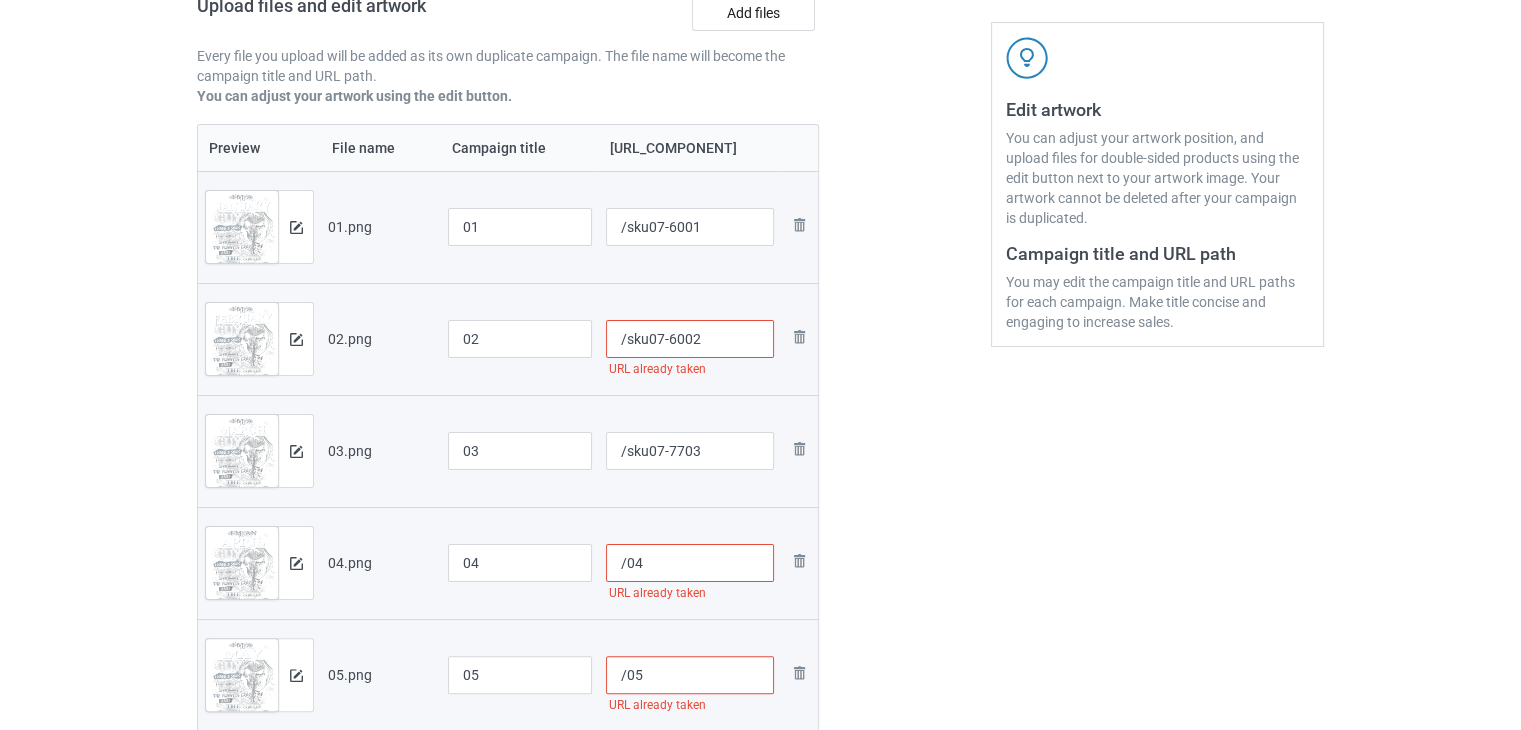 type on "/sku07-6002" 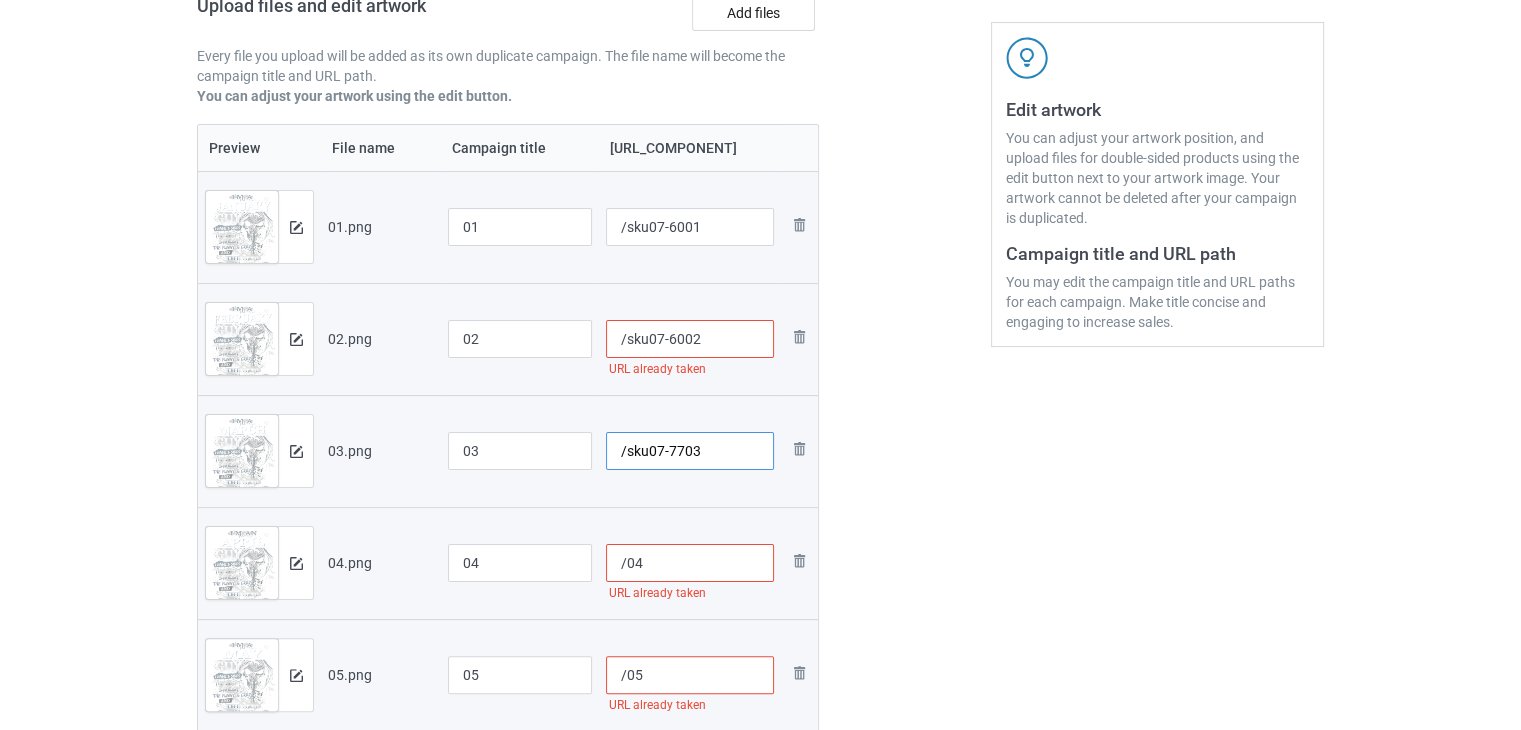 click on "/sku07-7703" at bounding box center [690, 451] 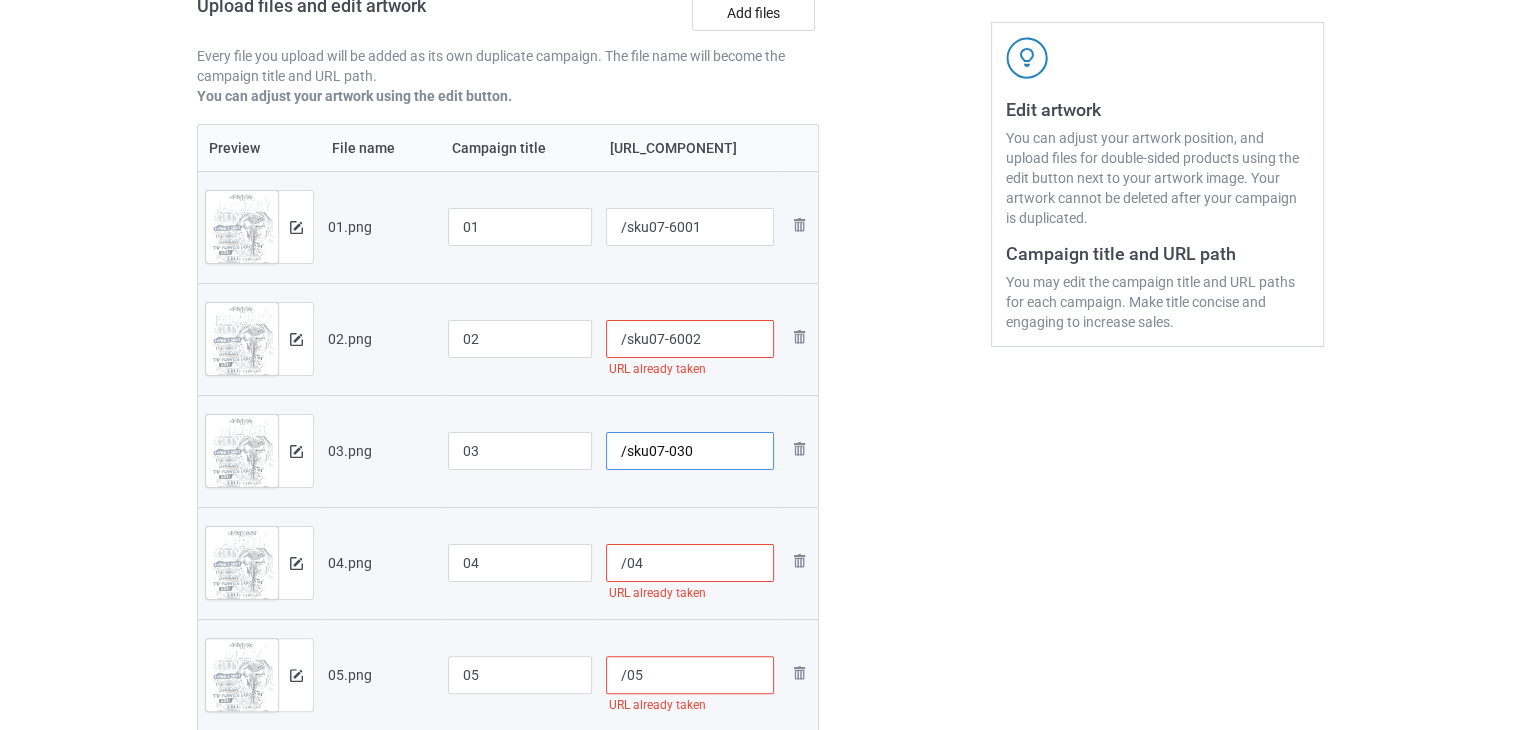 click on "/sku07-030" at bounding box center [690, 451] 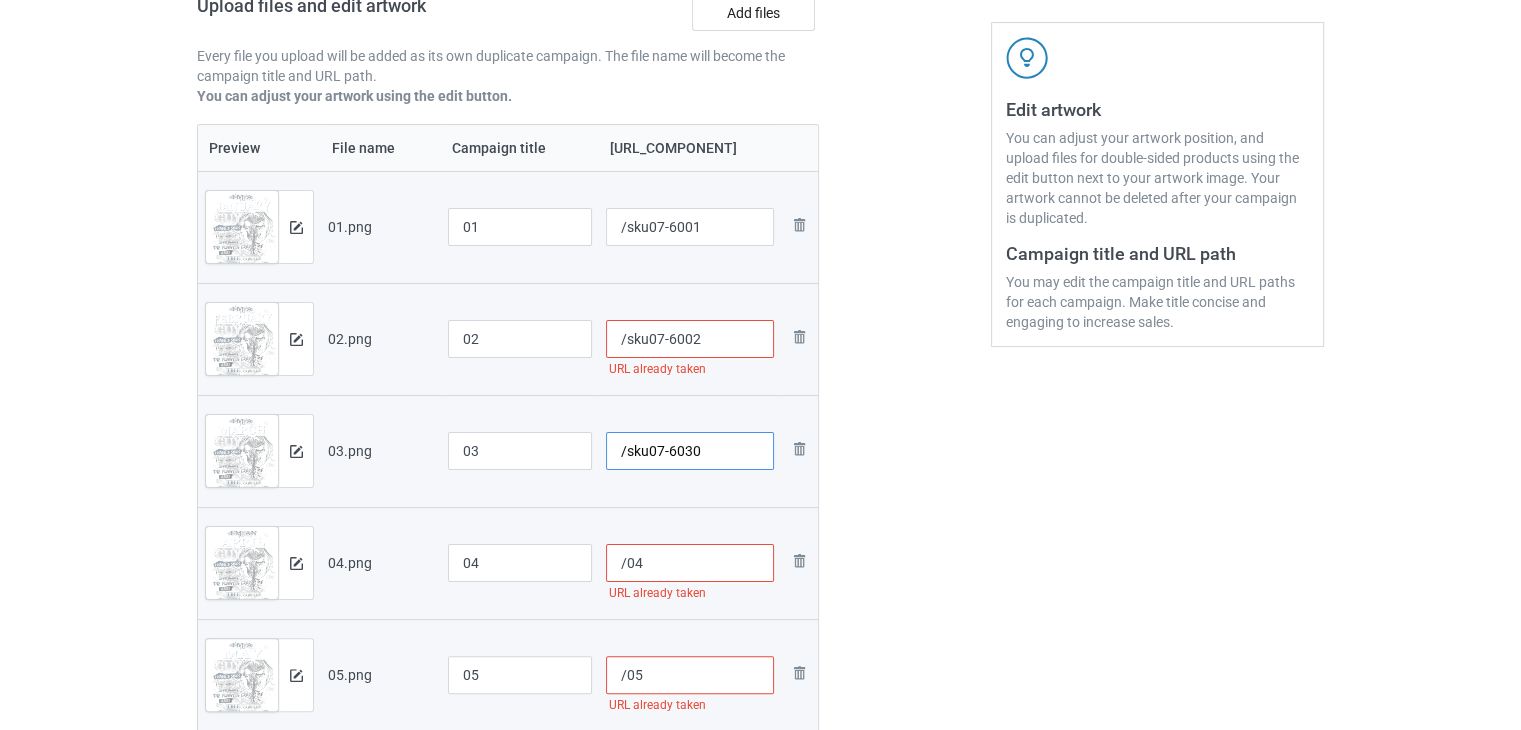 drag, startPoint x: 699, startPoint y: 455, endPoint x: 644, endPoint y: 452, distance: 55.081757 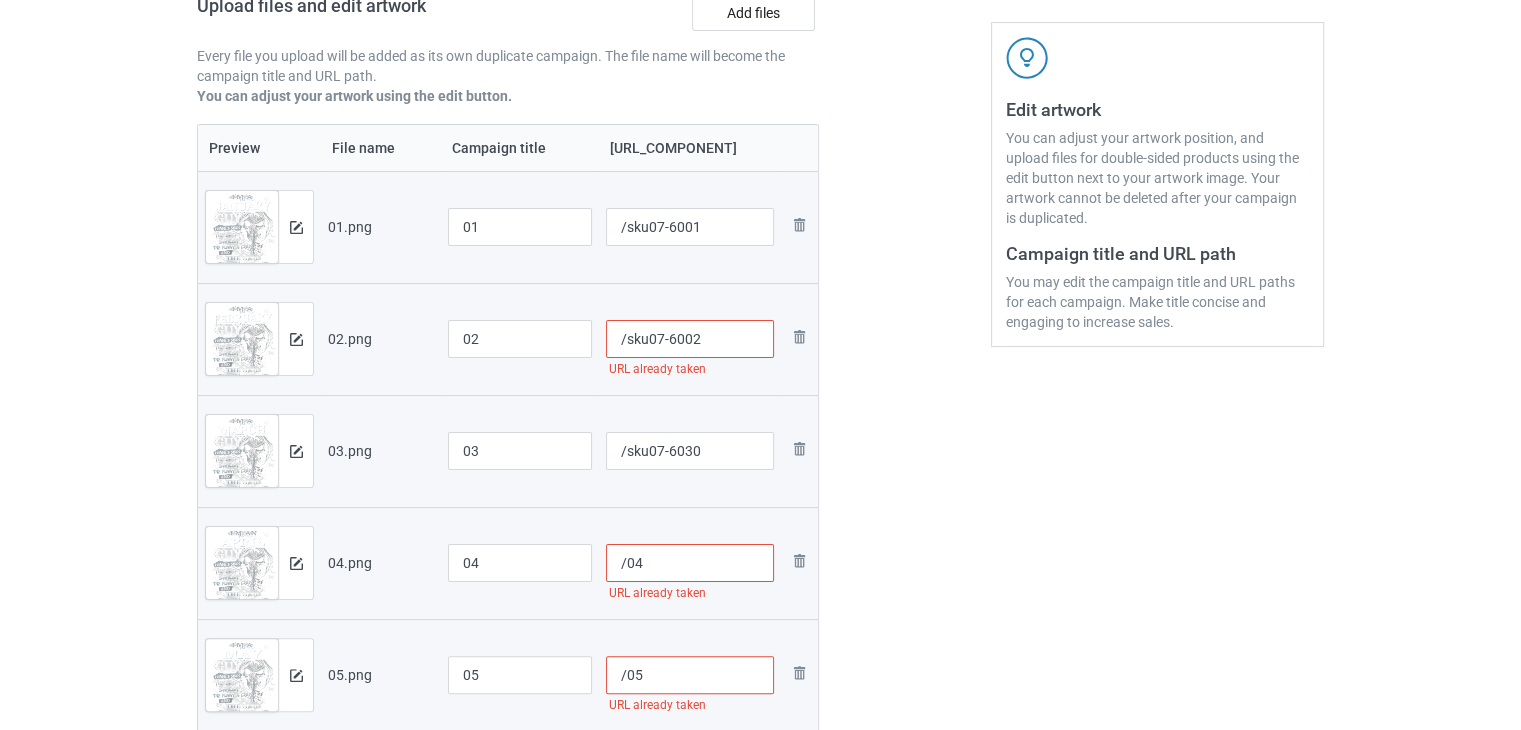 click on "/04" at bounding box center [690, 563] 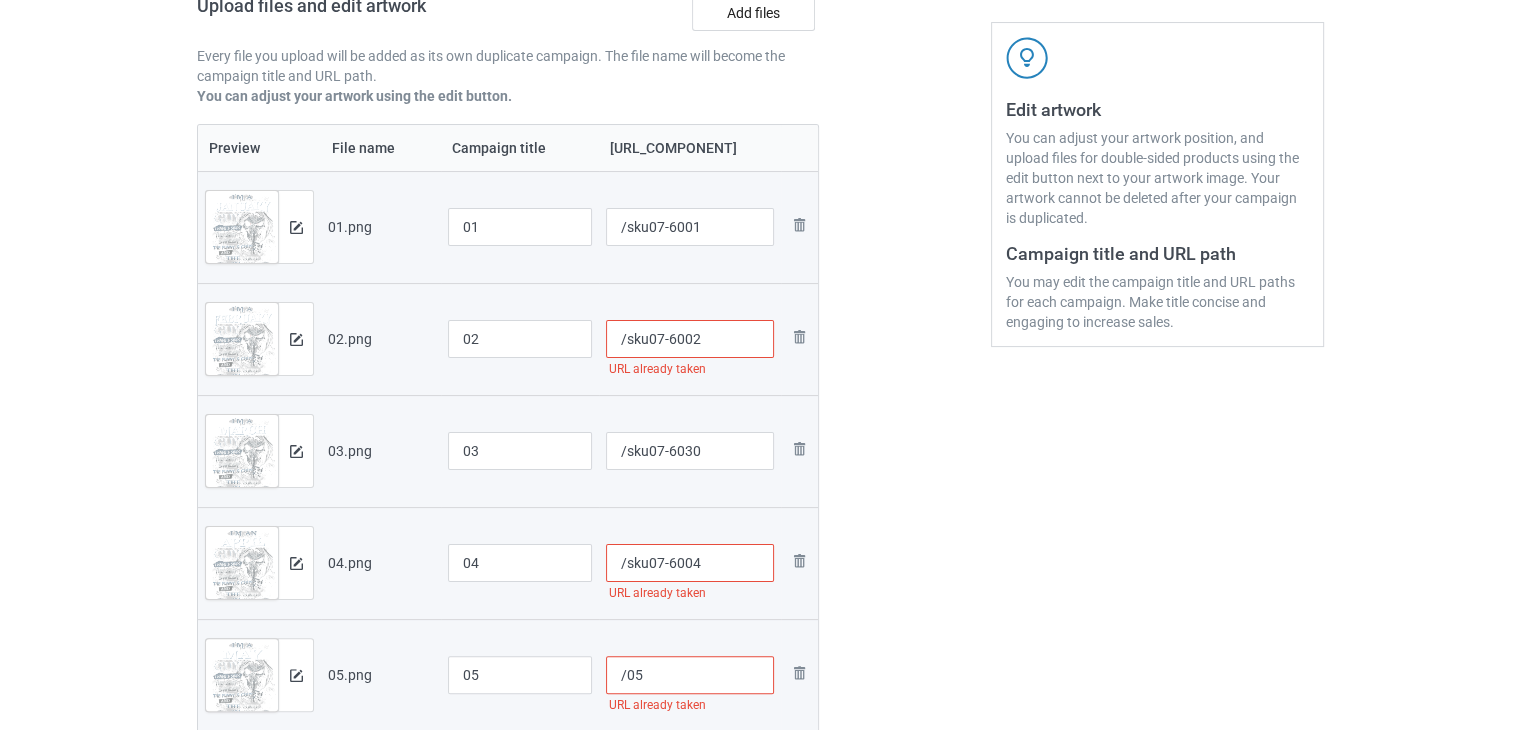 type on "/sku07-6004" 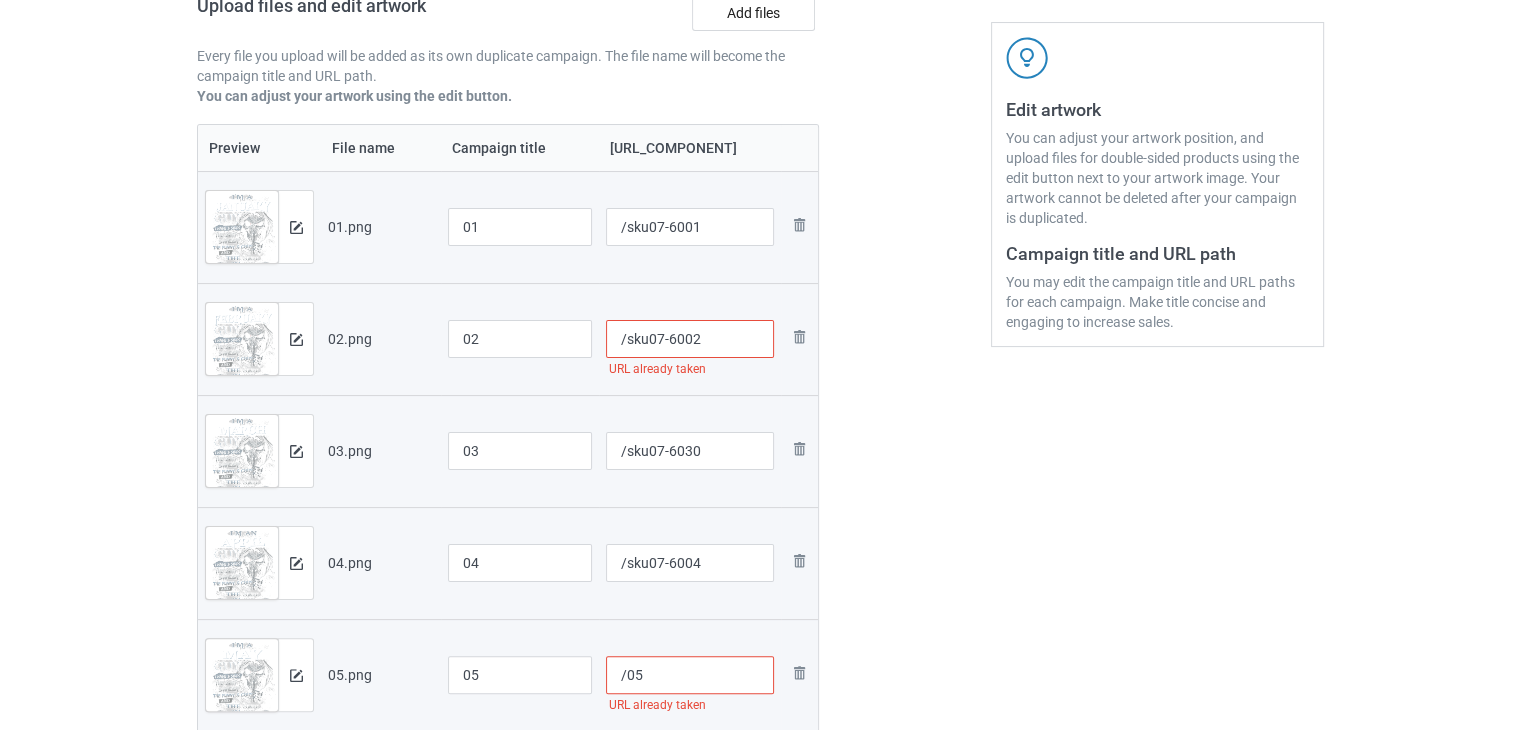 paste on "[SKU]" 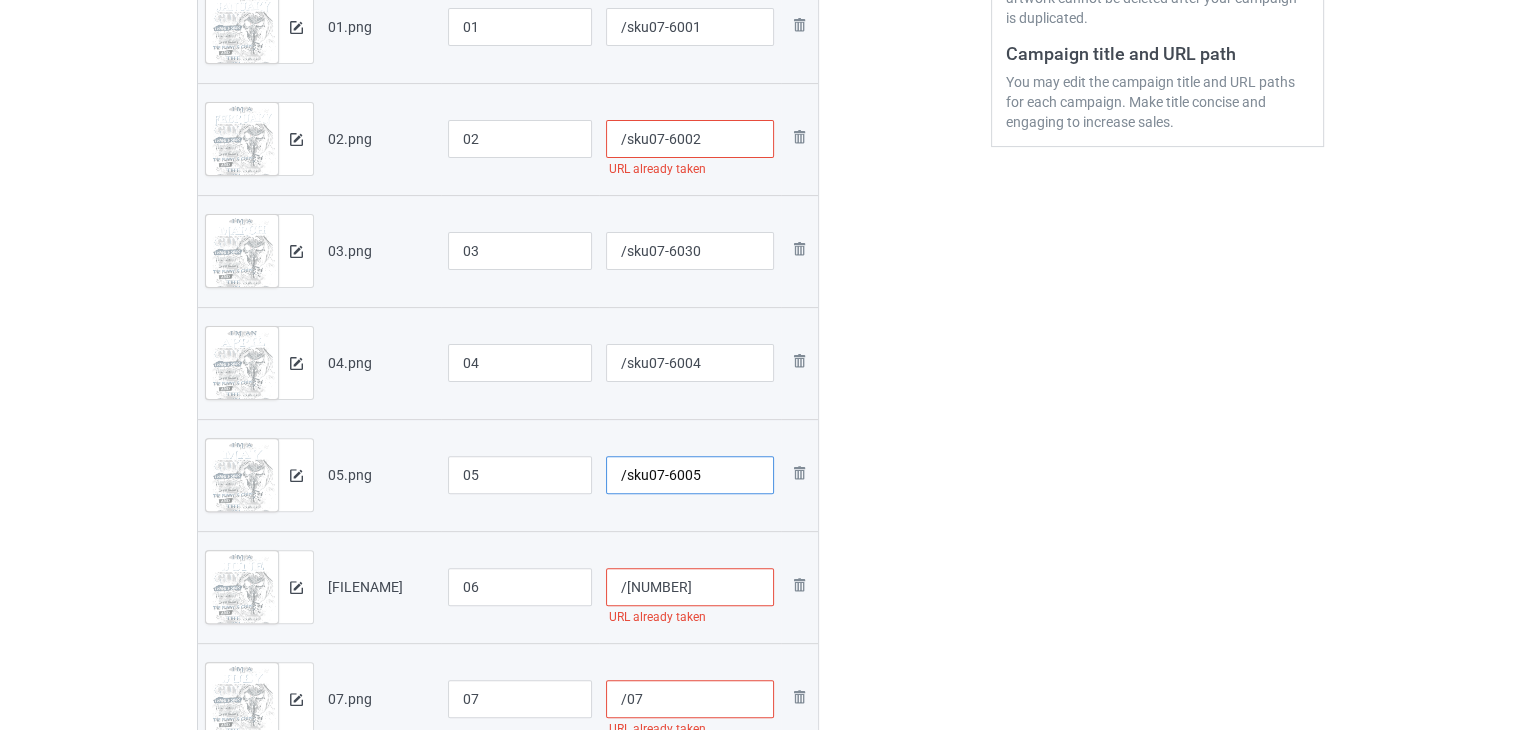 scroll, scrollTop: 942, scrollLeft: 0, axis: vertical 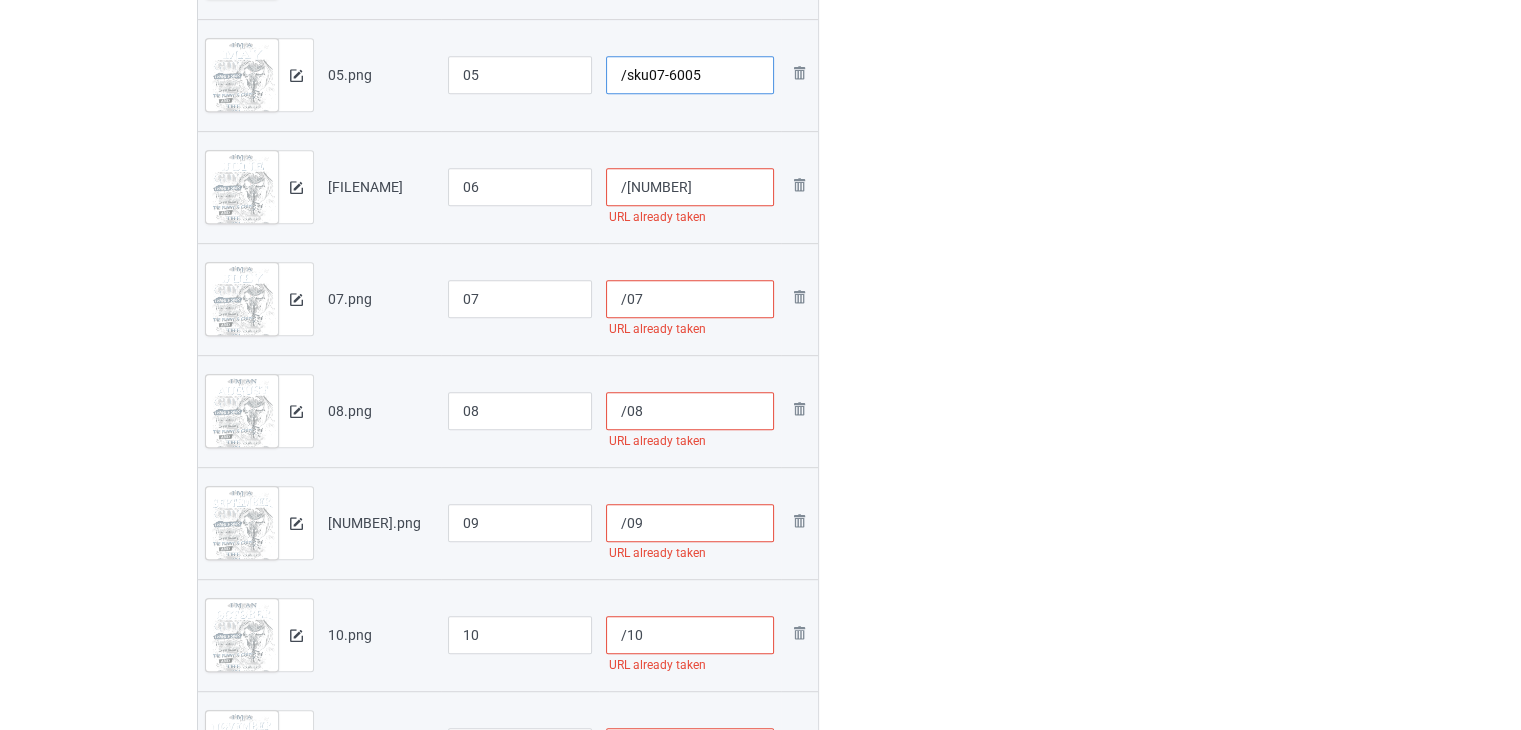 type on "/sku07-6005" 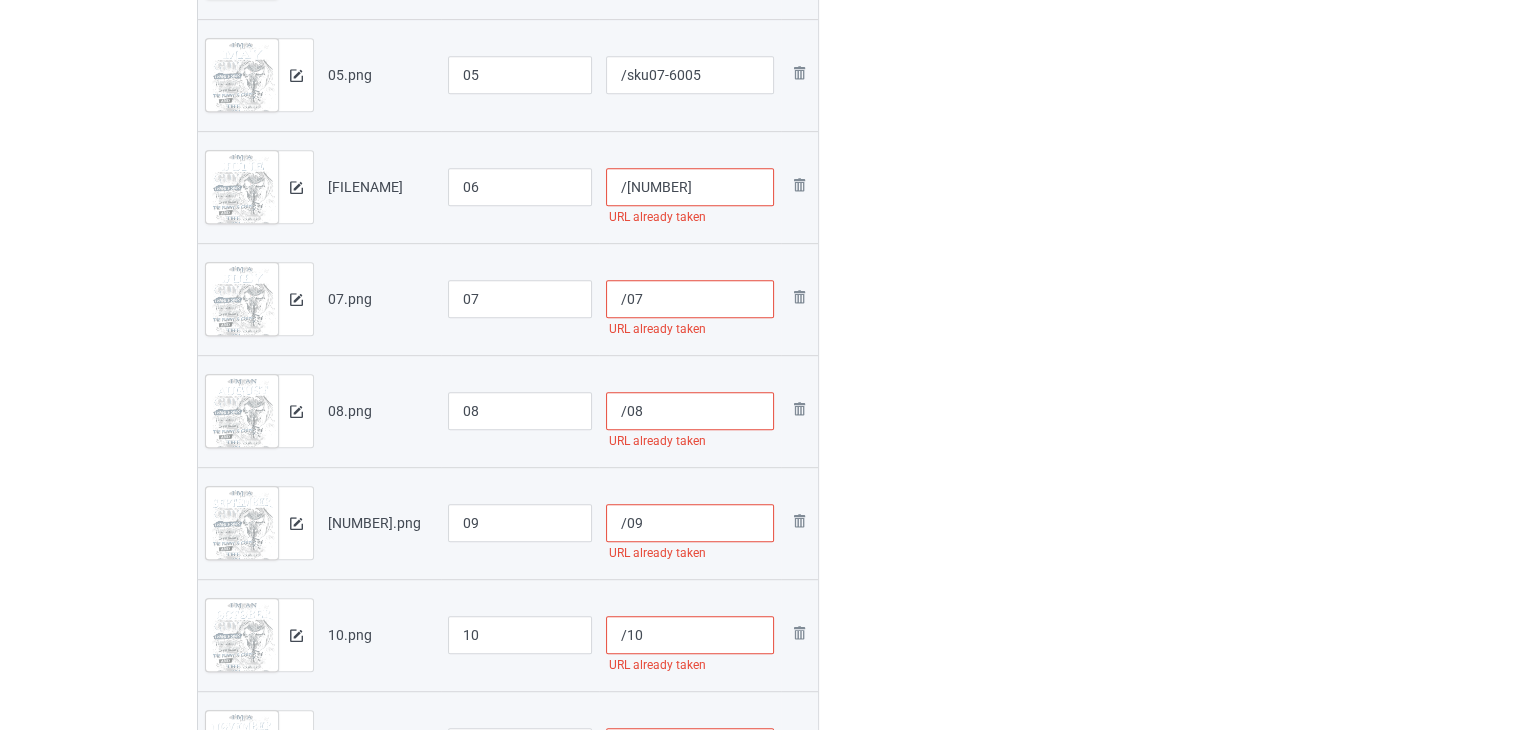 click at bounding box center [905, 86] 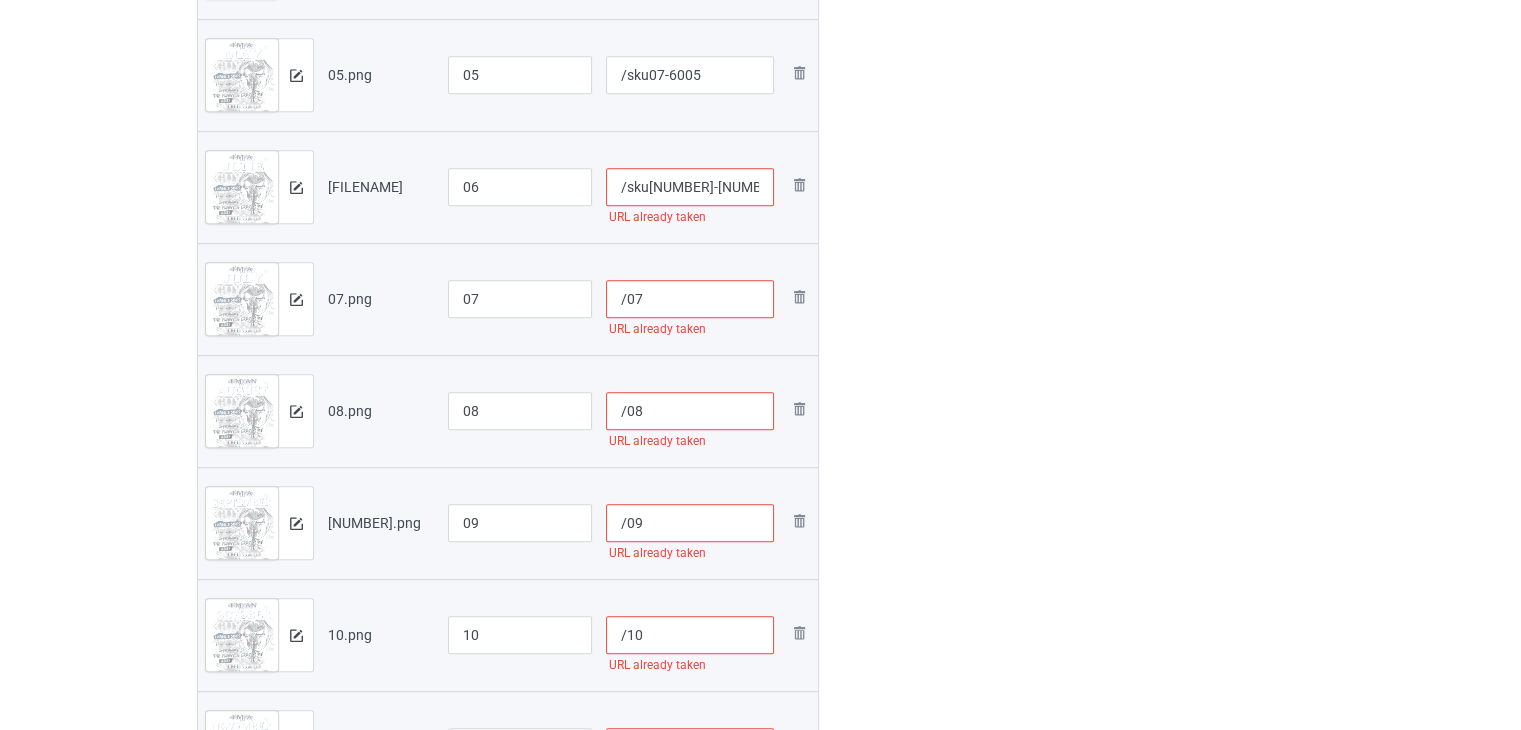 type on "/sku[NUMBER]-[NUMBER]" 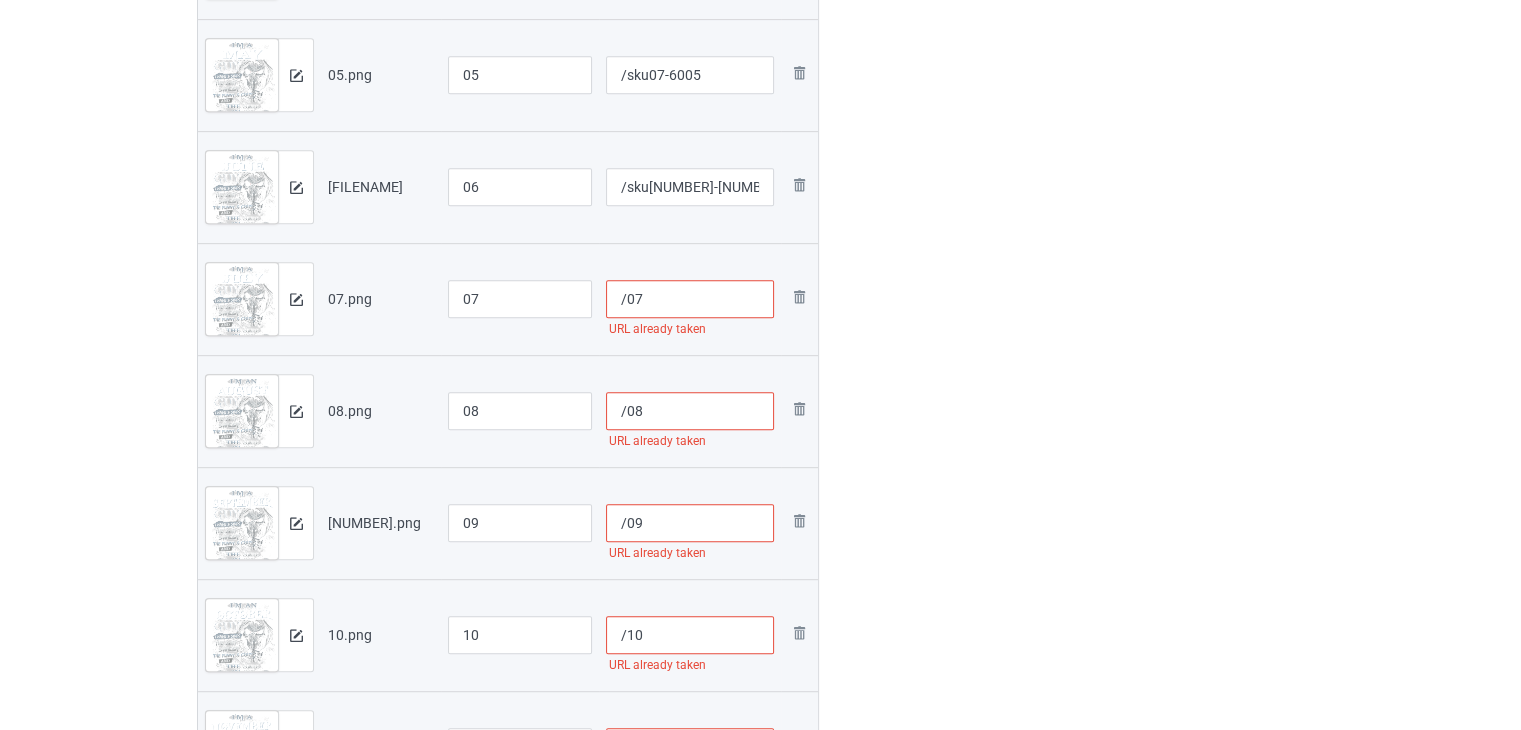 paste on "[SKU]" 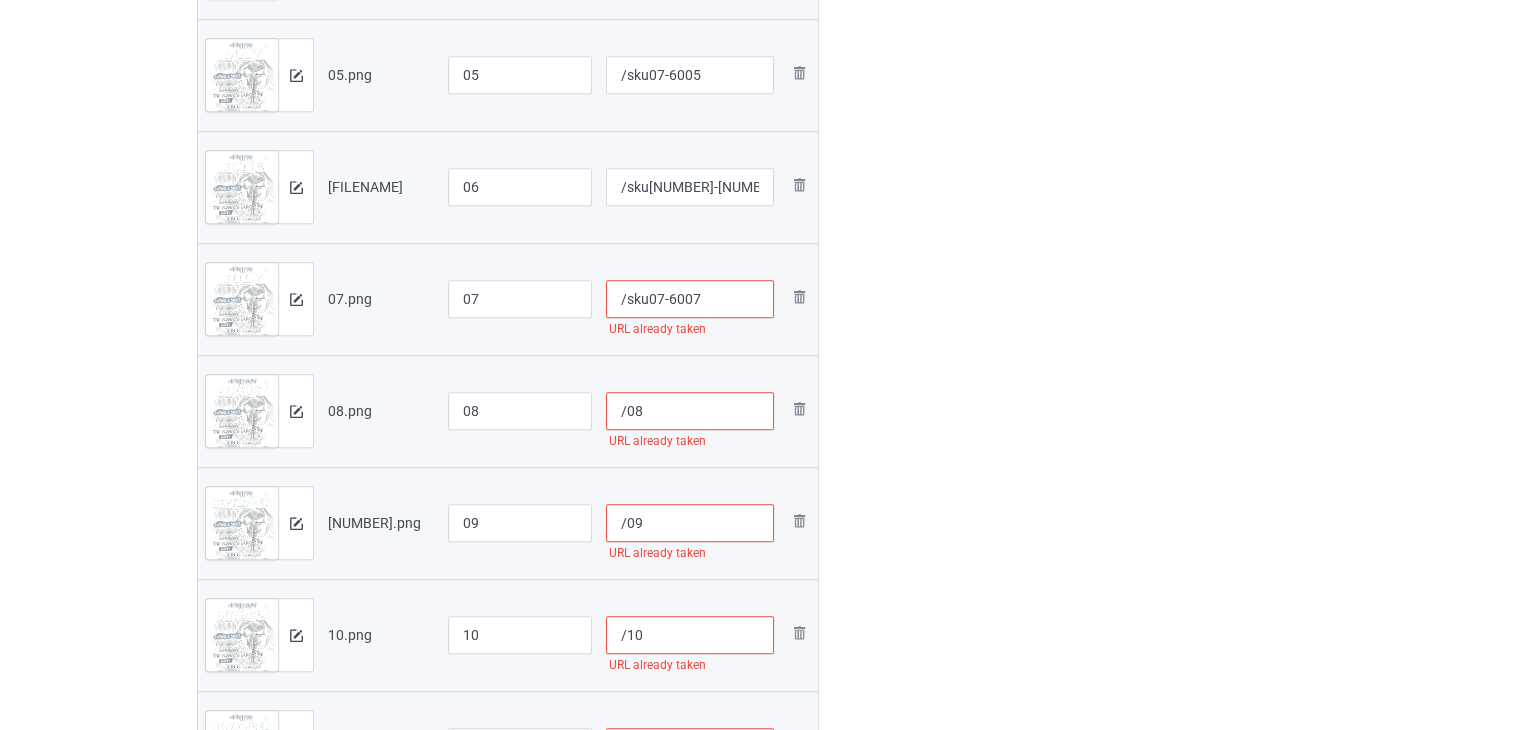 type on "/sku07-6007" 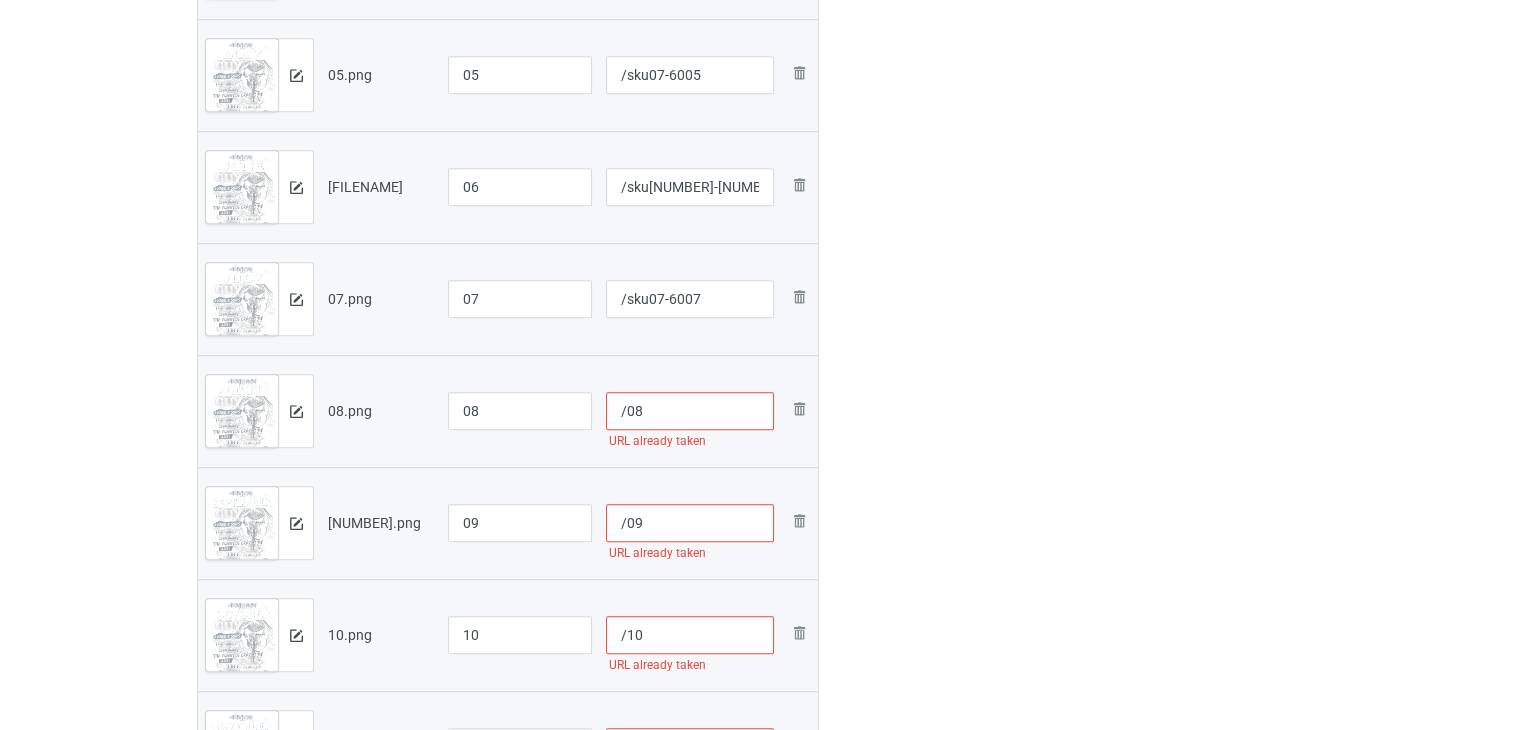 click on "/08" at bounding box center (690, 411) 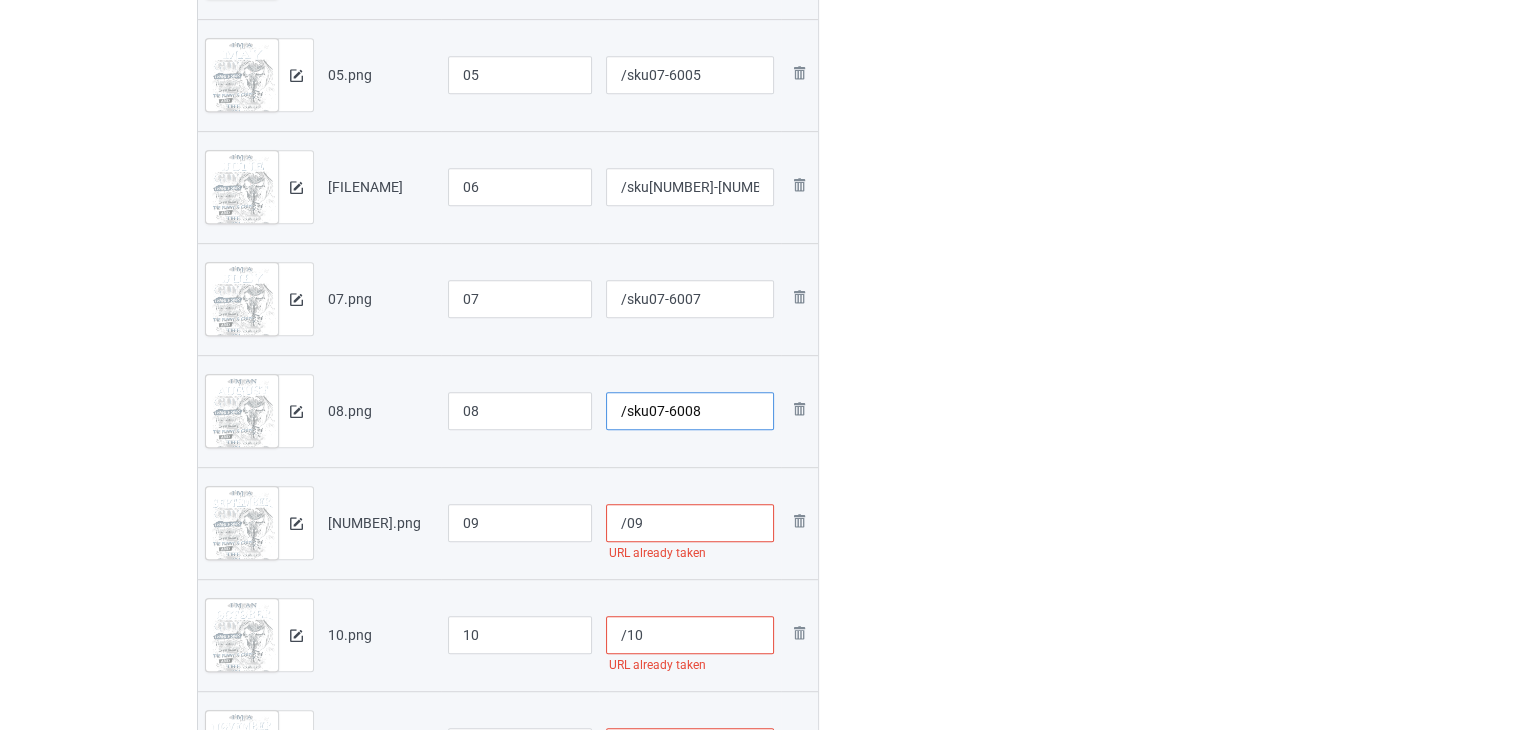 type on "/sku07-6008" 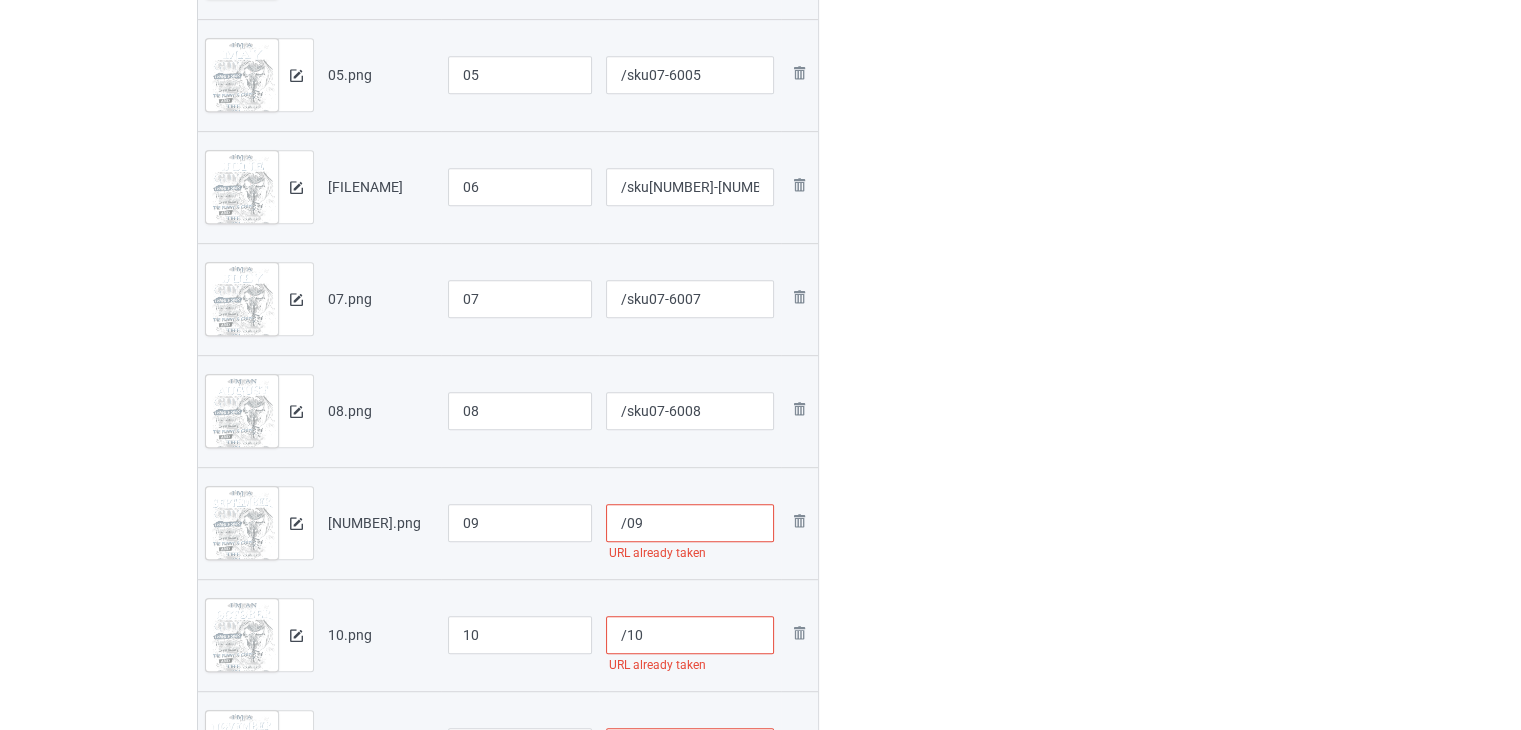 click on "/09" at bounding box center [690, 523] 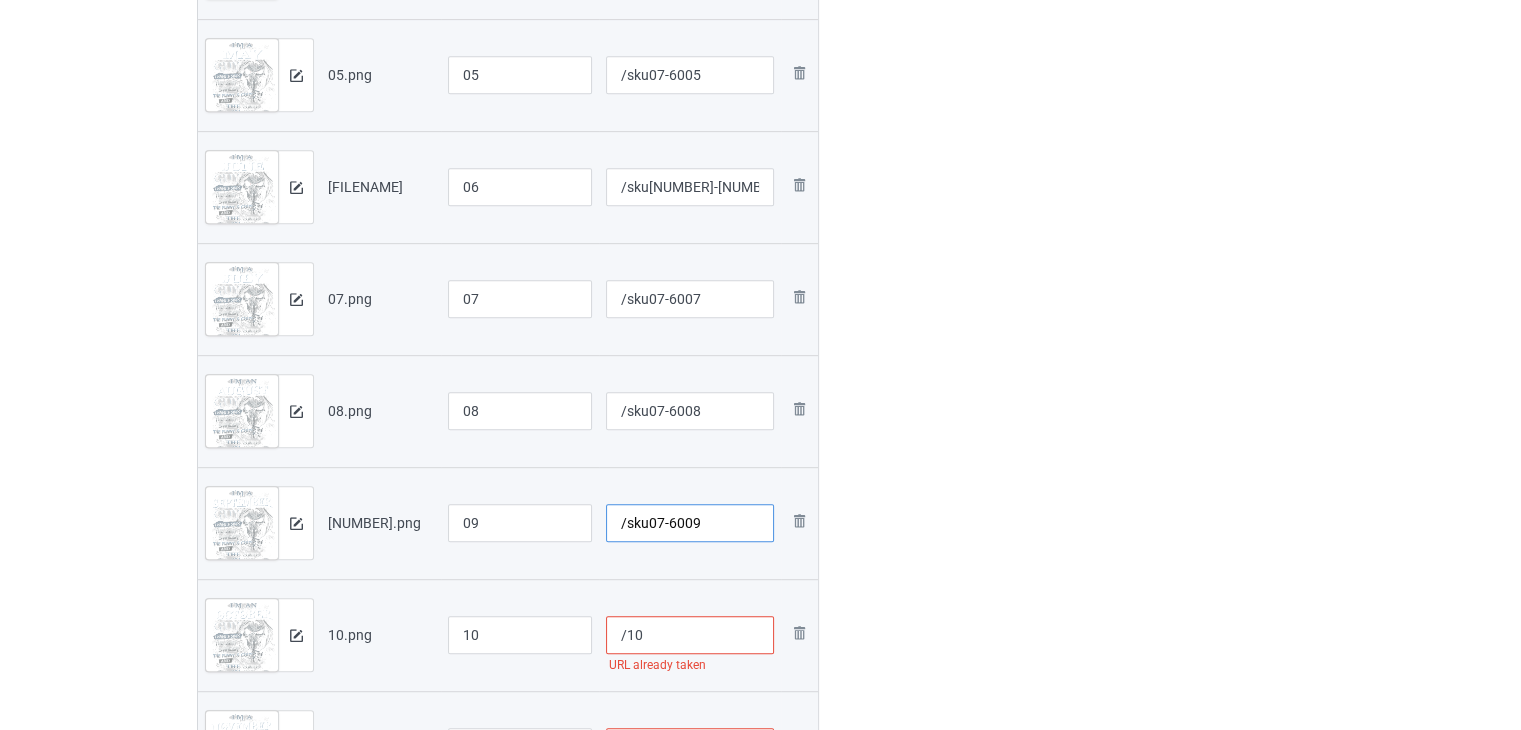 scroll, scrollTop: 1042, scrollLeft: 0, axis: vertical 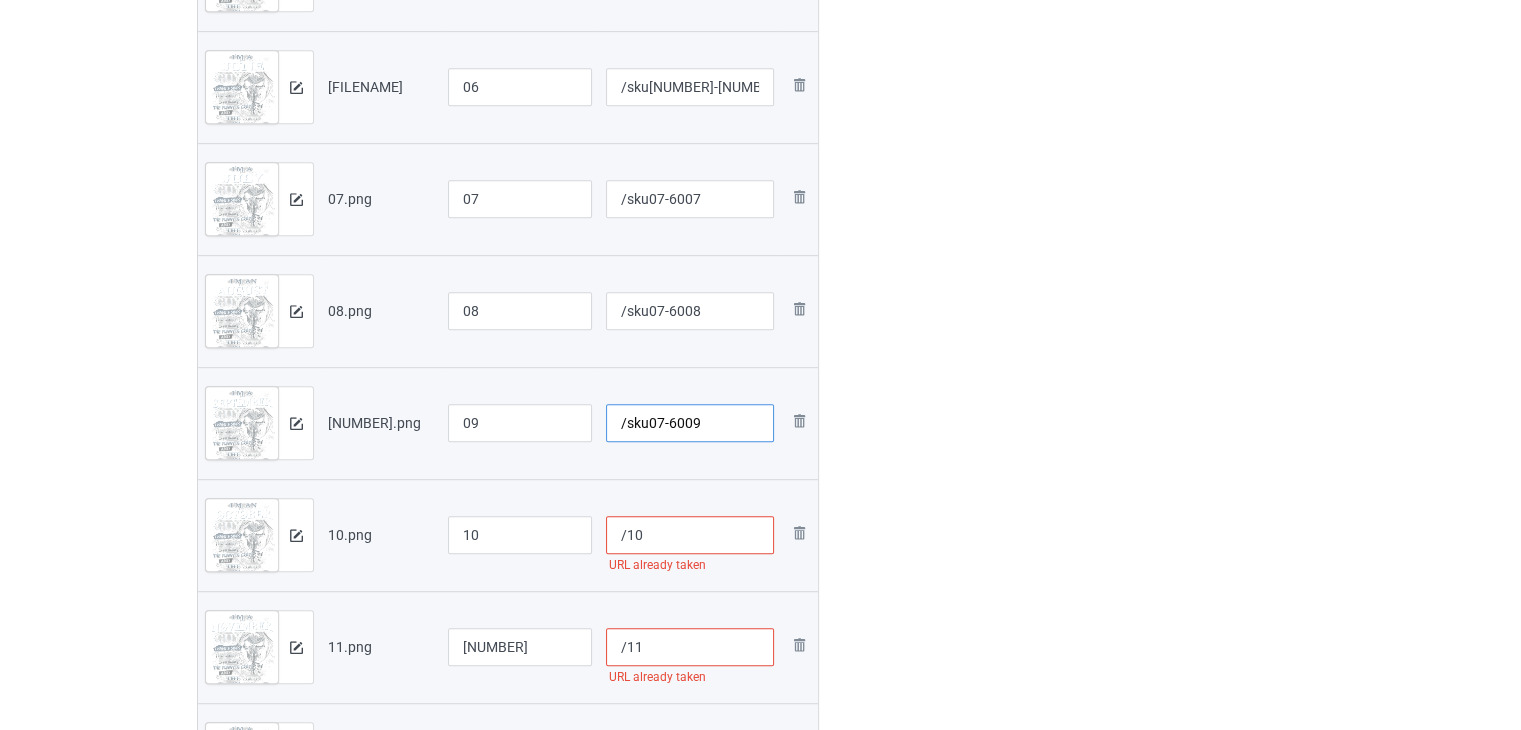 type on "/sku07-6009" 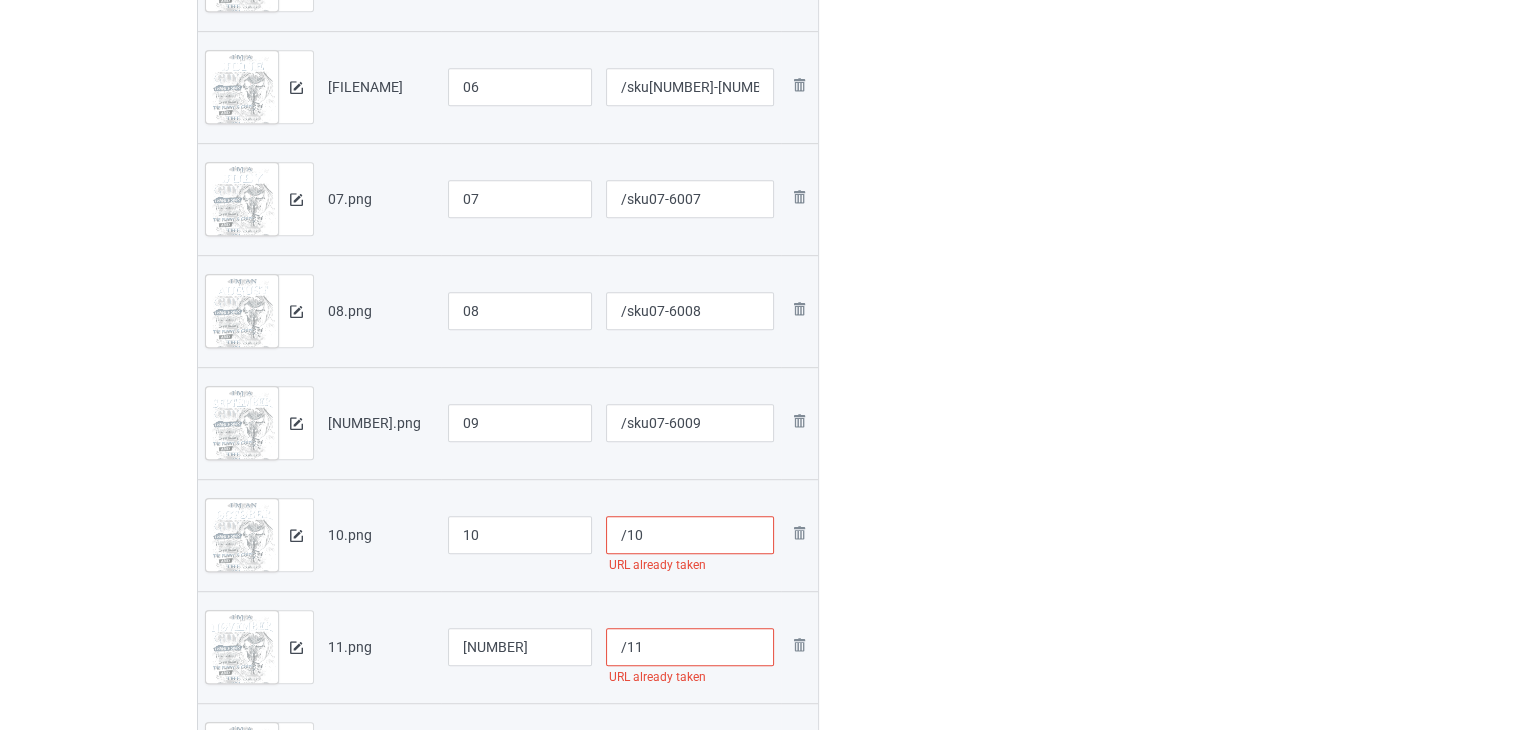 click on "/10" at bounding box center (690, 535) 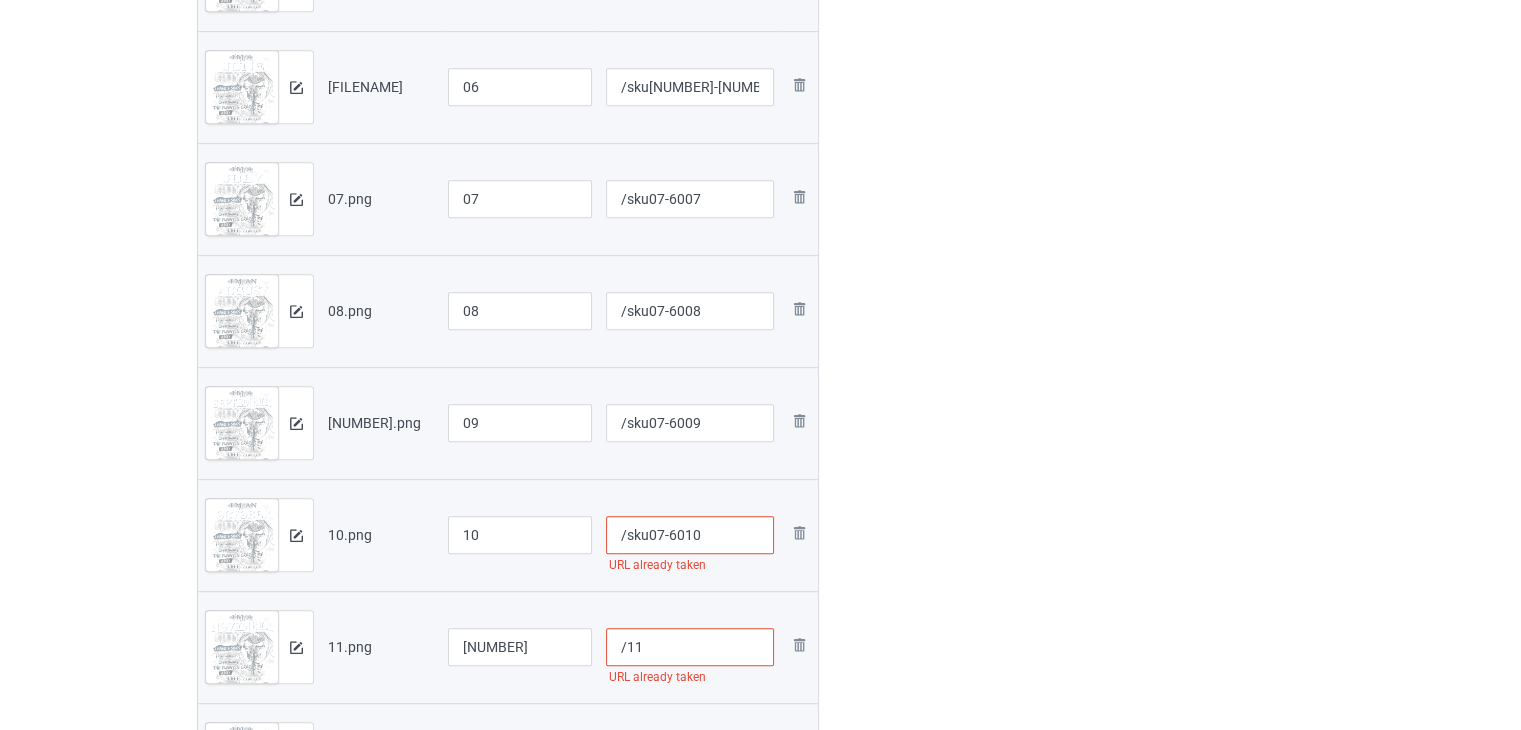 scroll, scrollTop: 1242, scrollLeft: 0, axis: vertical 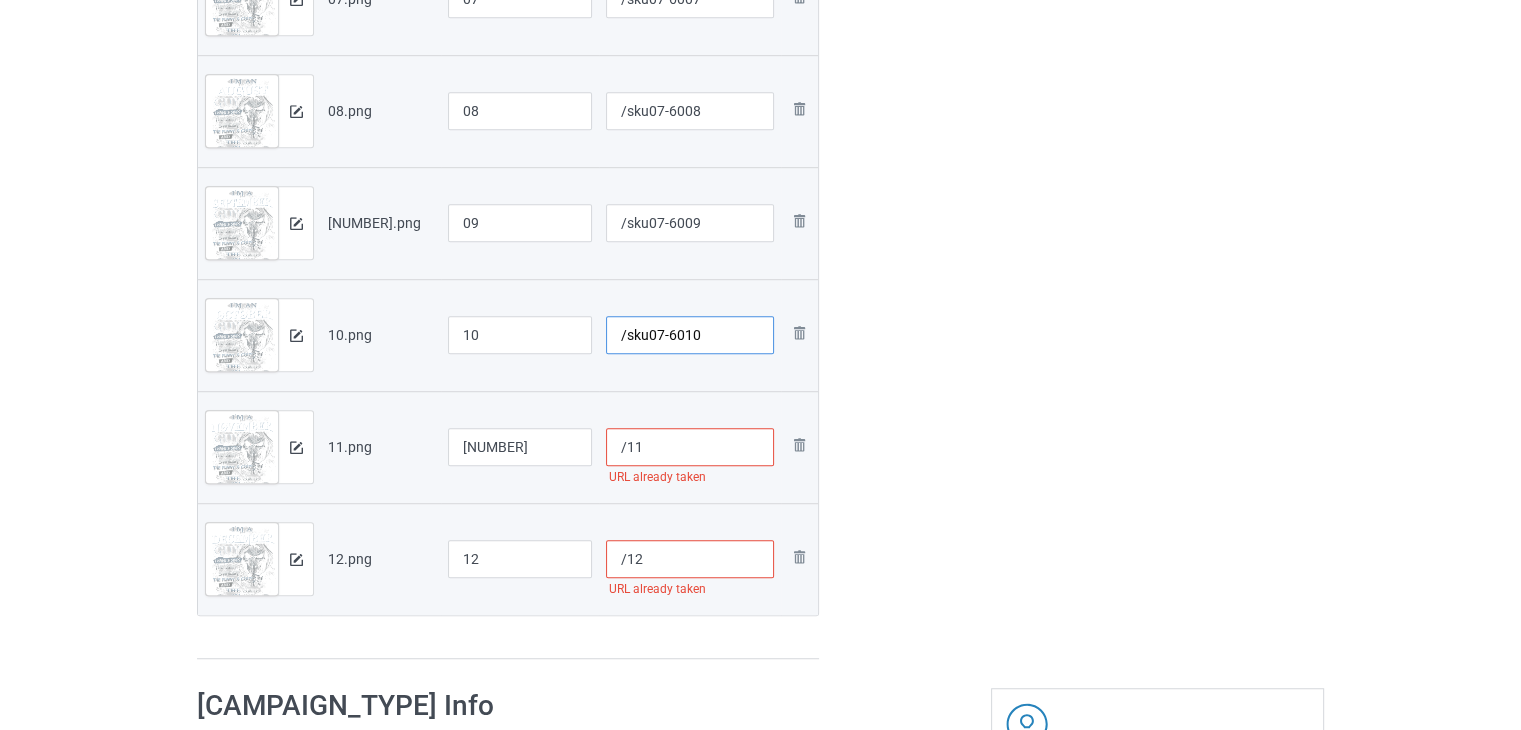 type on "/sku07-6010" 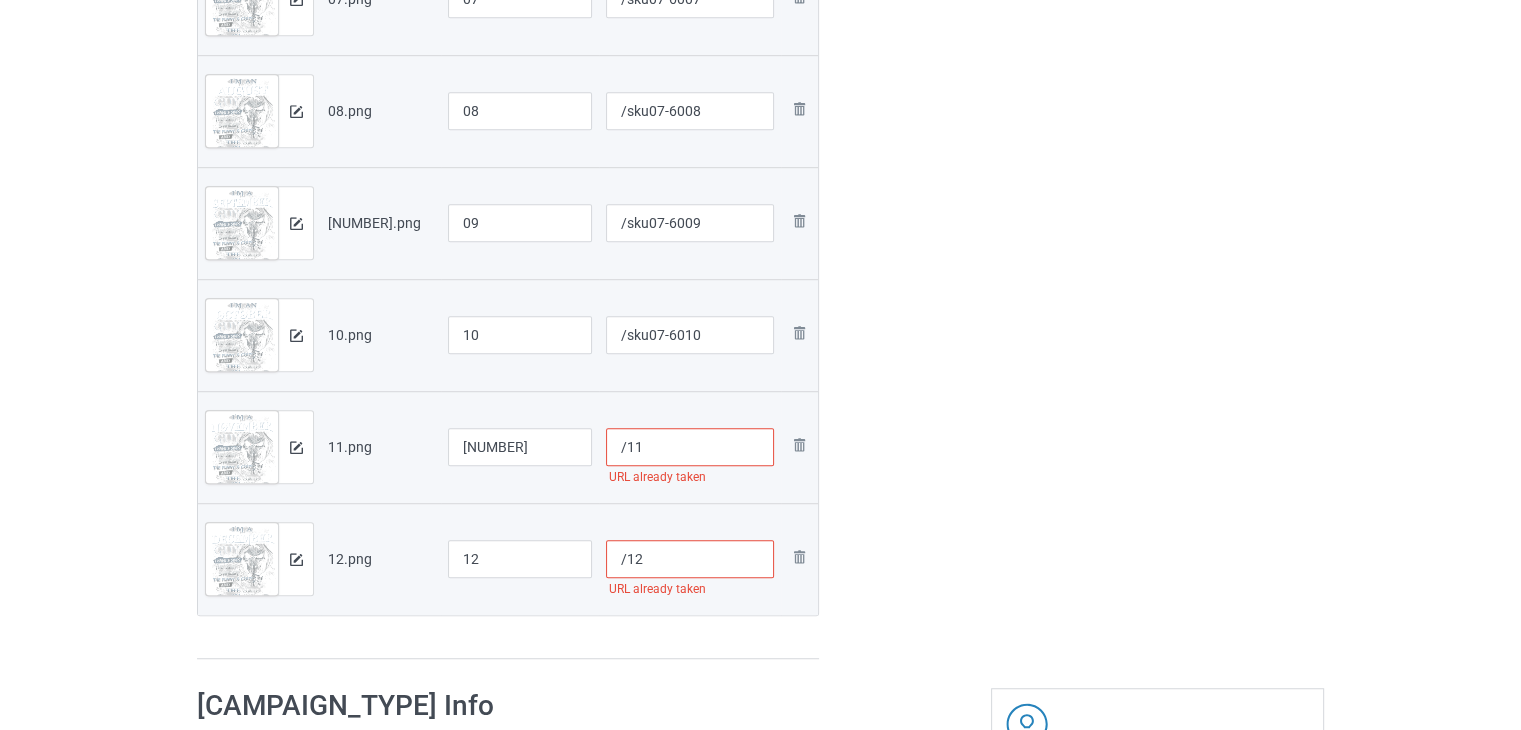 click on "/11" at bounding box center (690, 447) 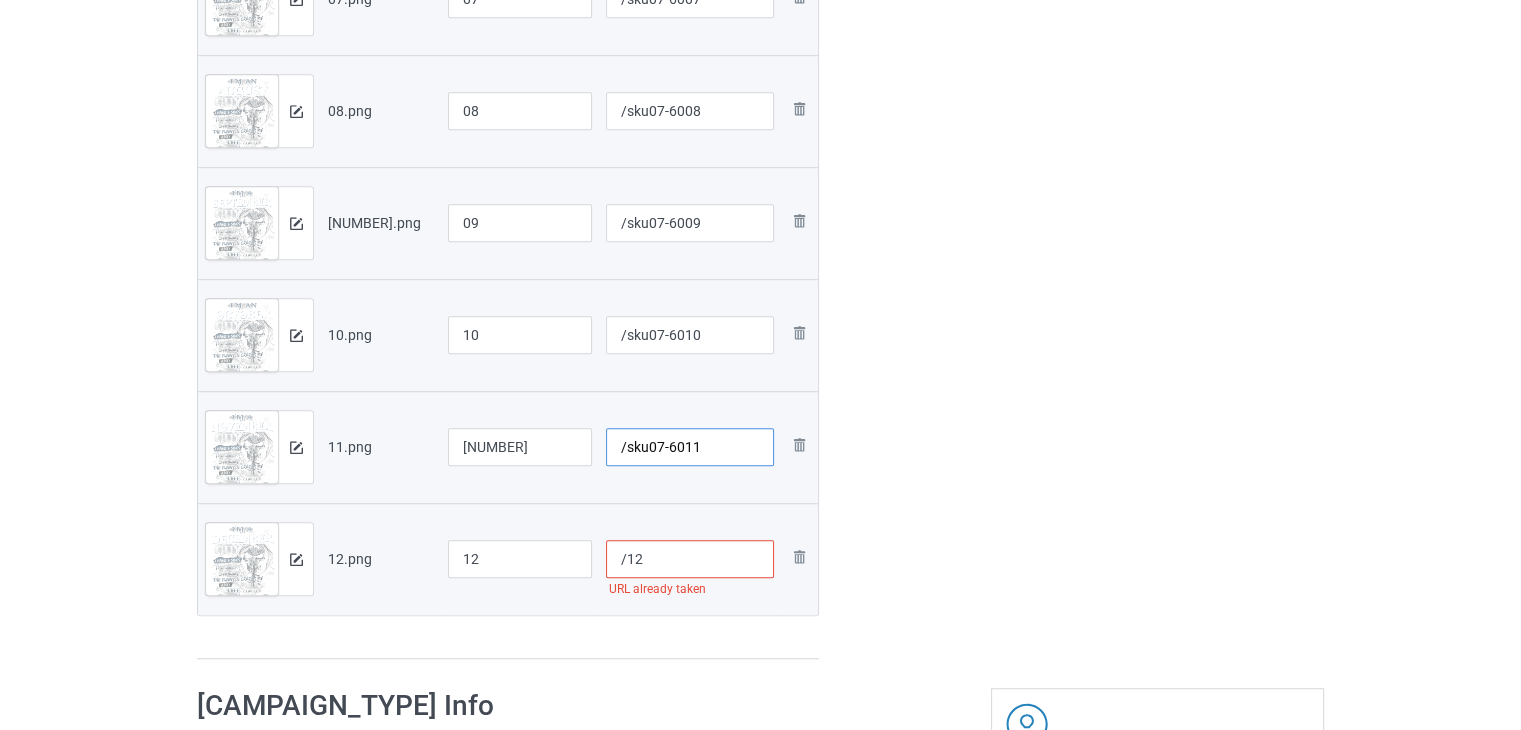 type on "/sku07-6011" 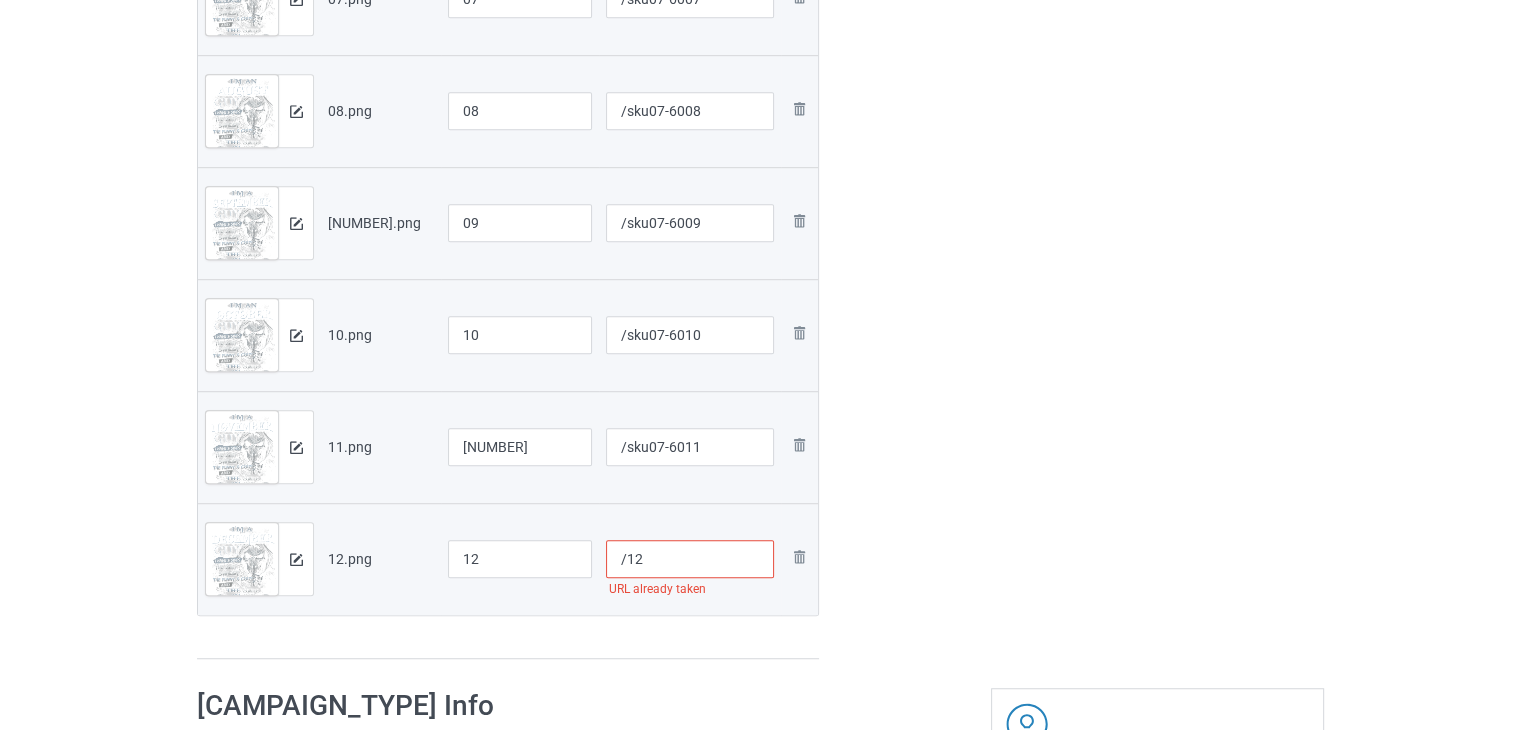 click on "/12" at bounding box center (690, 559) 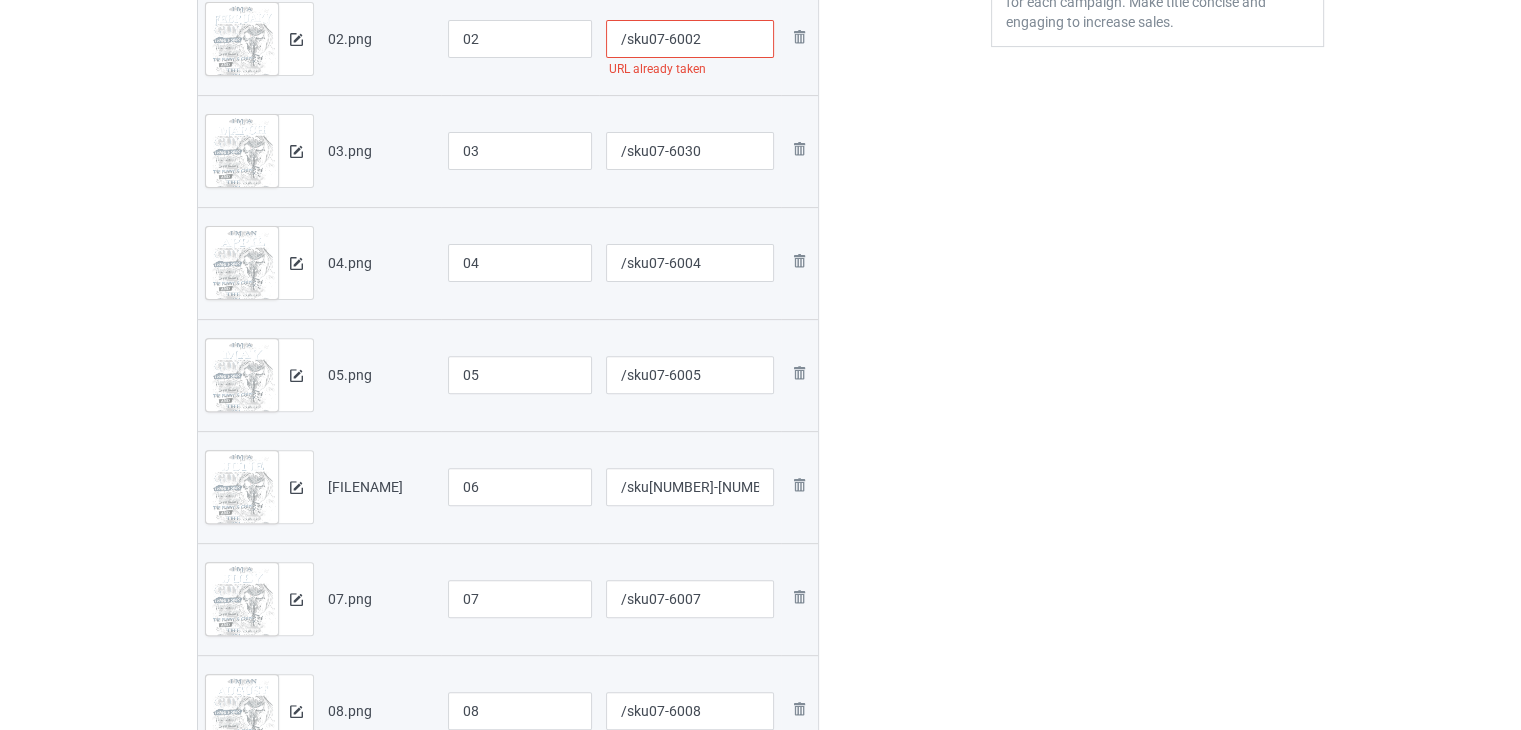 scroll, scrollTop: 442, scrollLeft: 0, axis: vertical 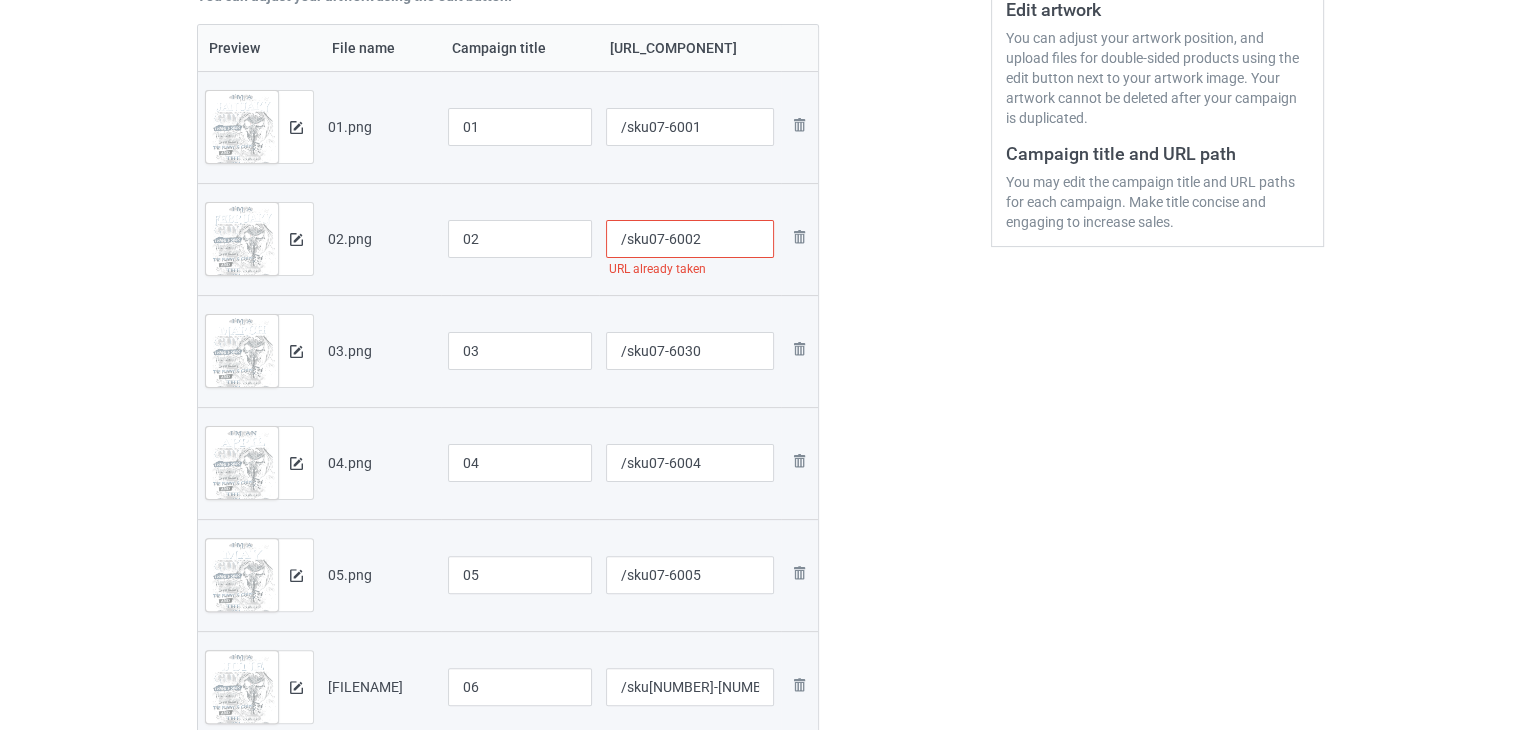 type on "/sku07-6012" 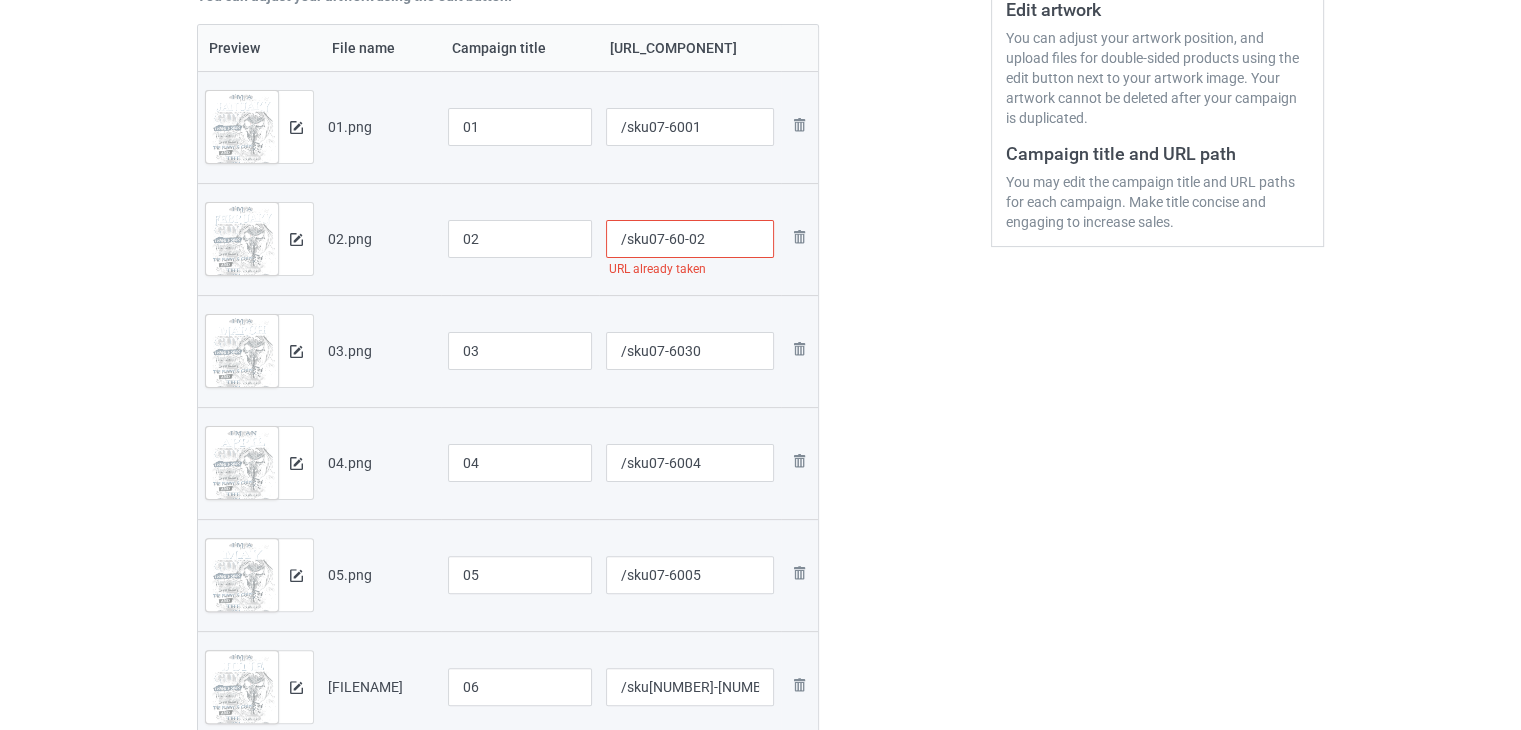 type on "/sku07-60-02" 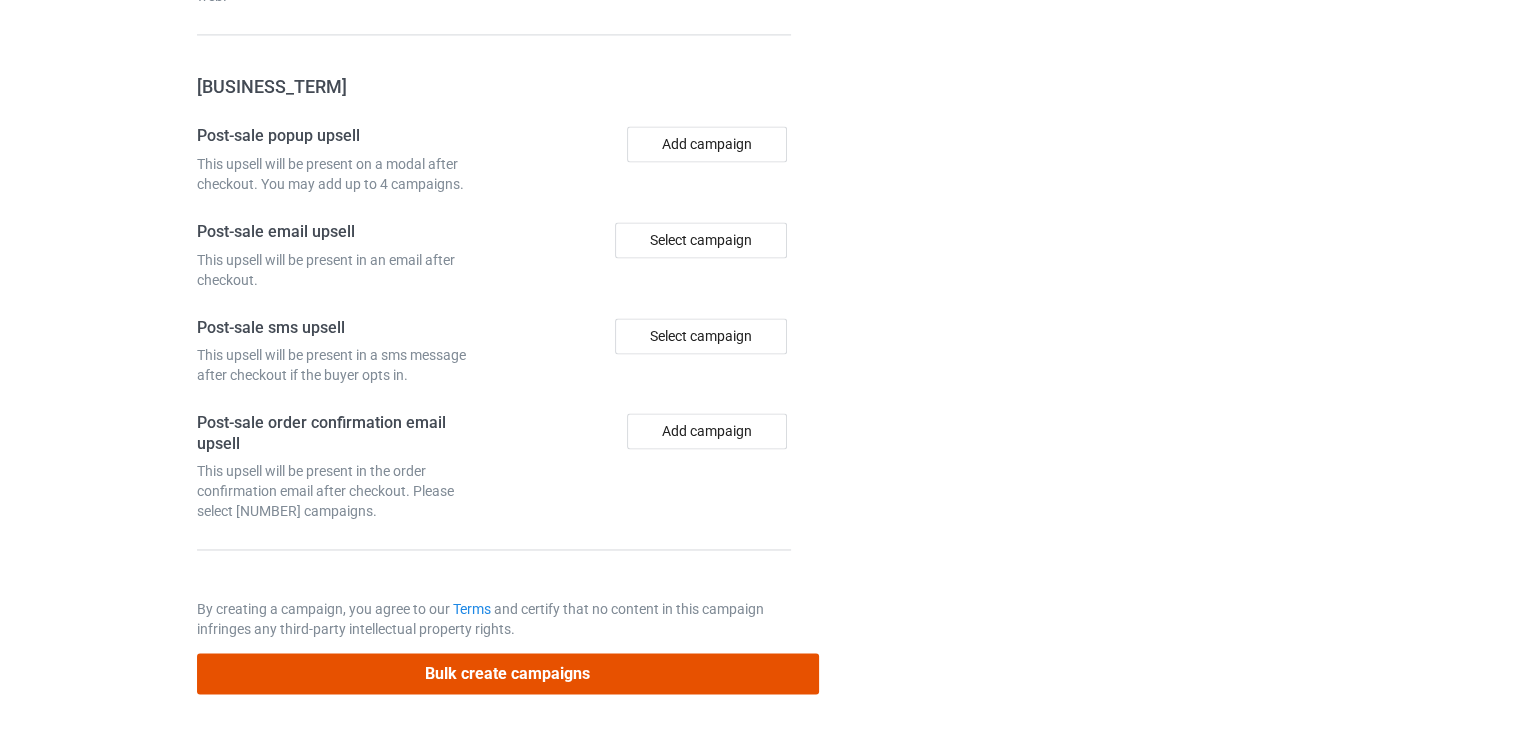 click on "Bulk create campaigns" at bounding box center (508, 673) 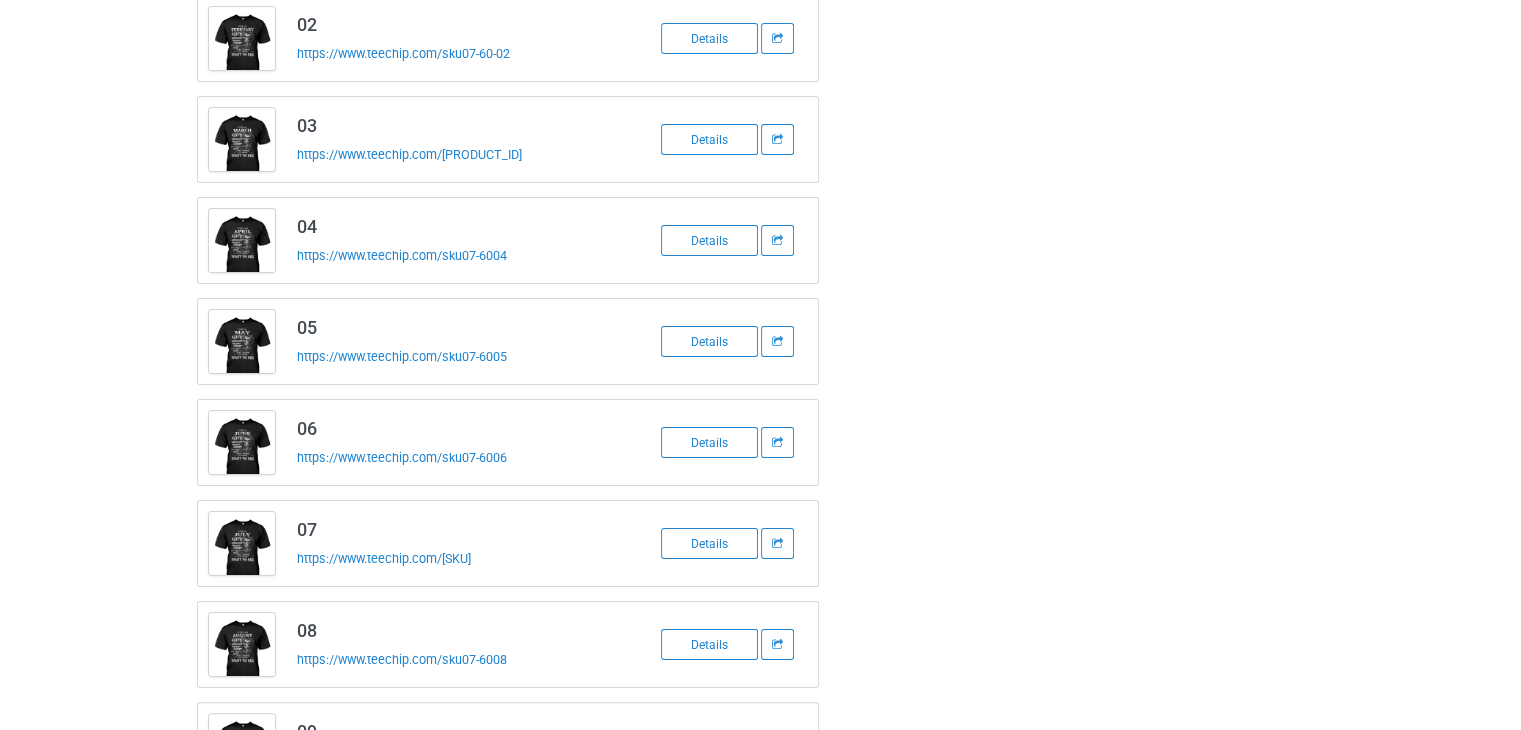 scroll, scrollTop: 0, scrollLeft: 0, axis: both 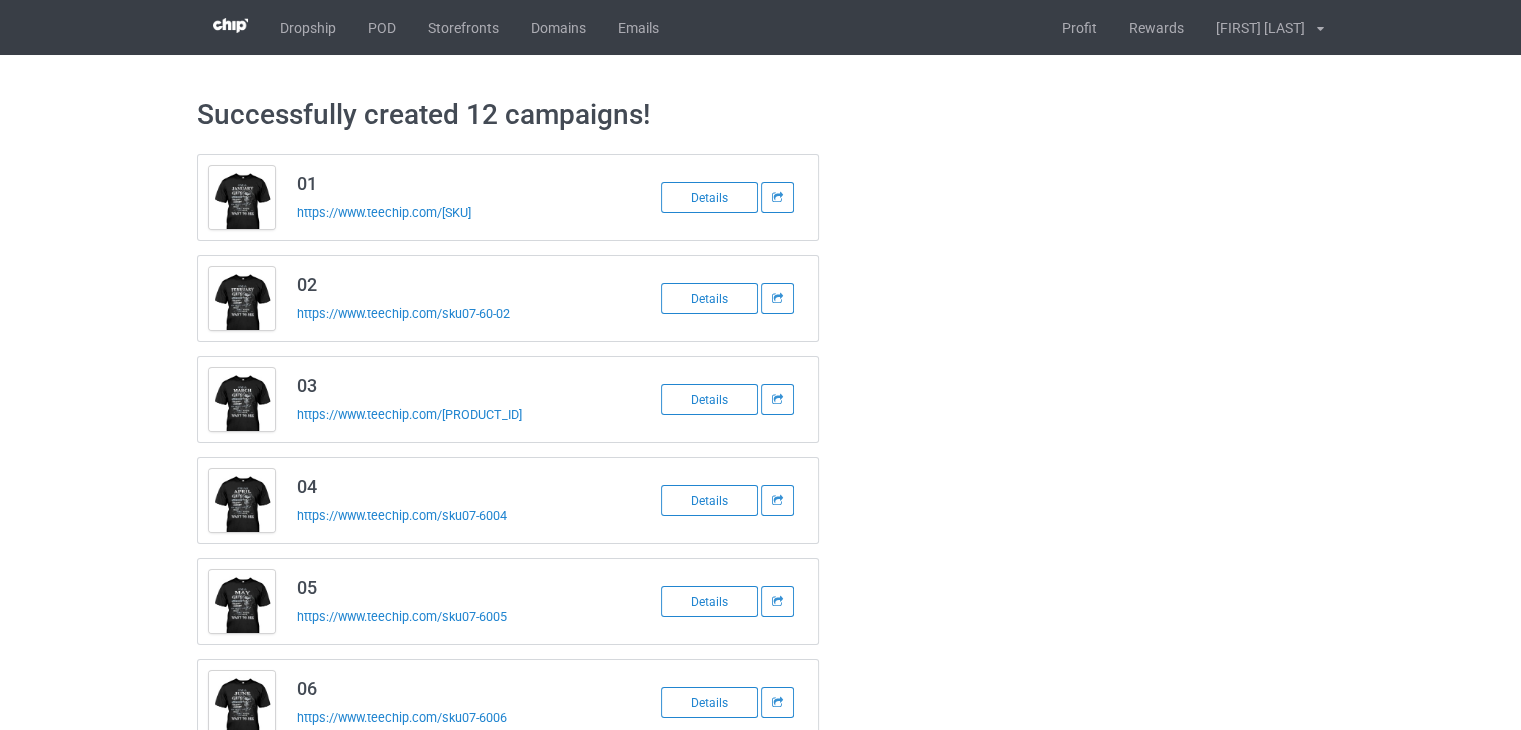 drag, startPoint x: 511, startPoint y: 215, endPoint x: 295, endPoint y: 217, distance: 216.00926 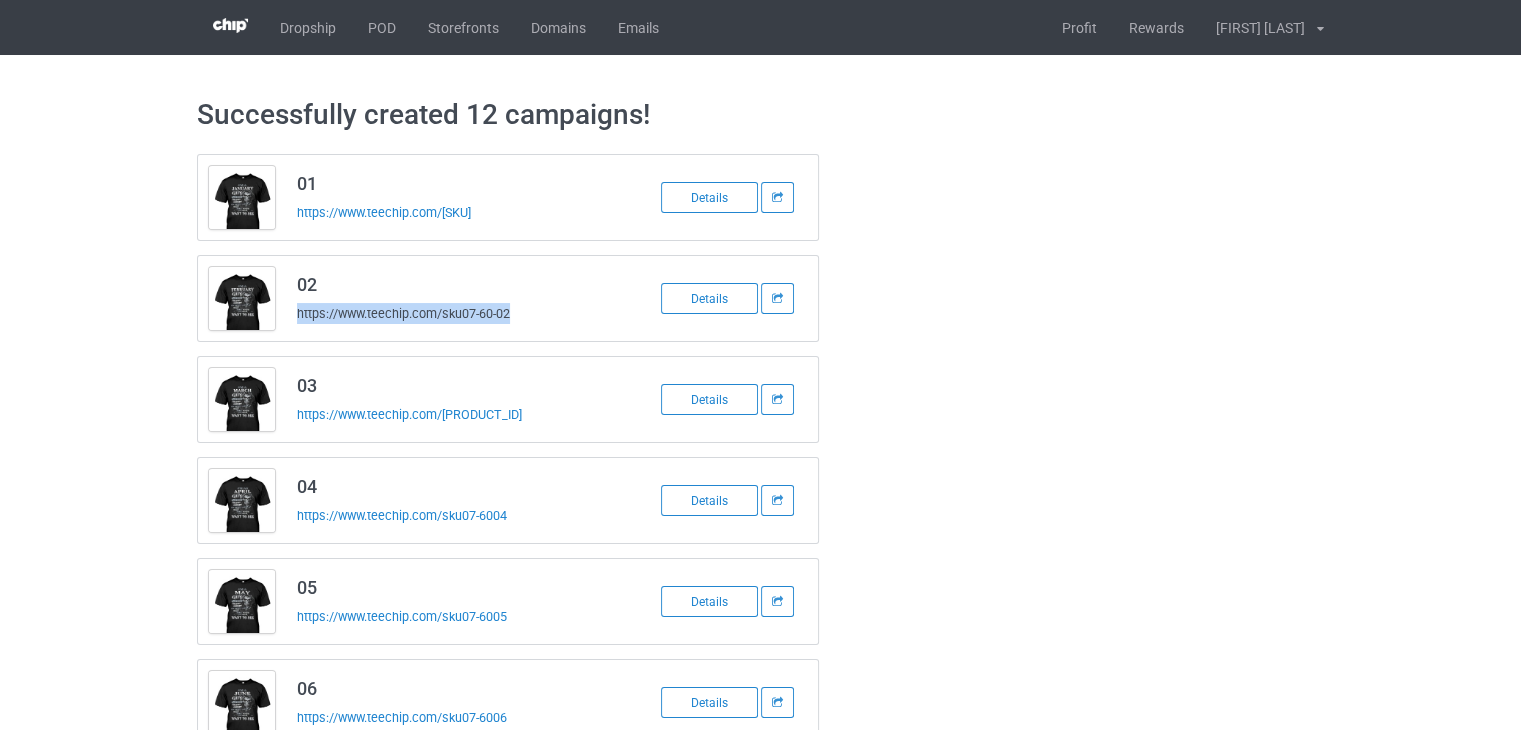 drag, startPoint x: 540, startPoint y: 312, endPoint x: 298, endPoint y: 327, distance: 242.46443 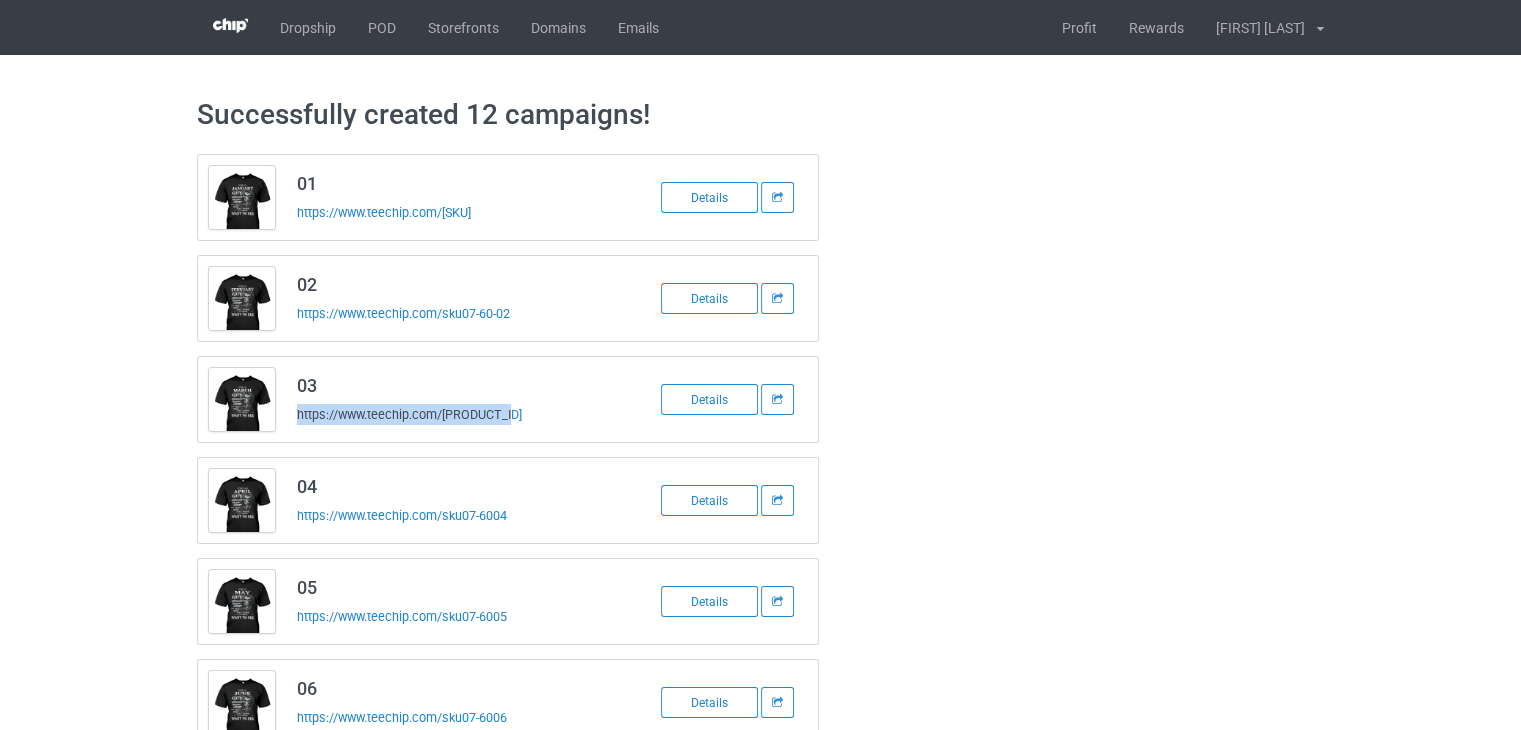 drag, startPoint x: 521, startPoint y: 416, endPoint x: 288, endPoint y: 414, distance: 233.00859 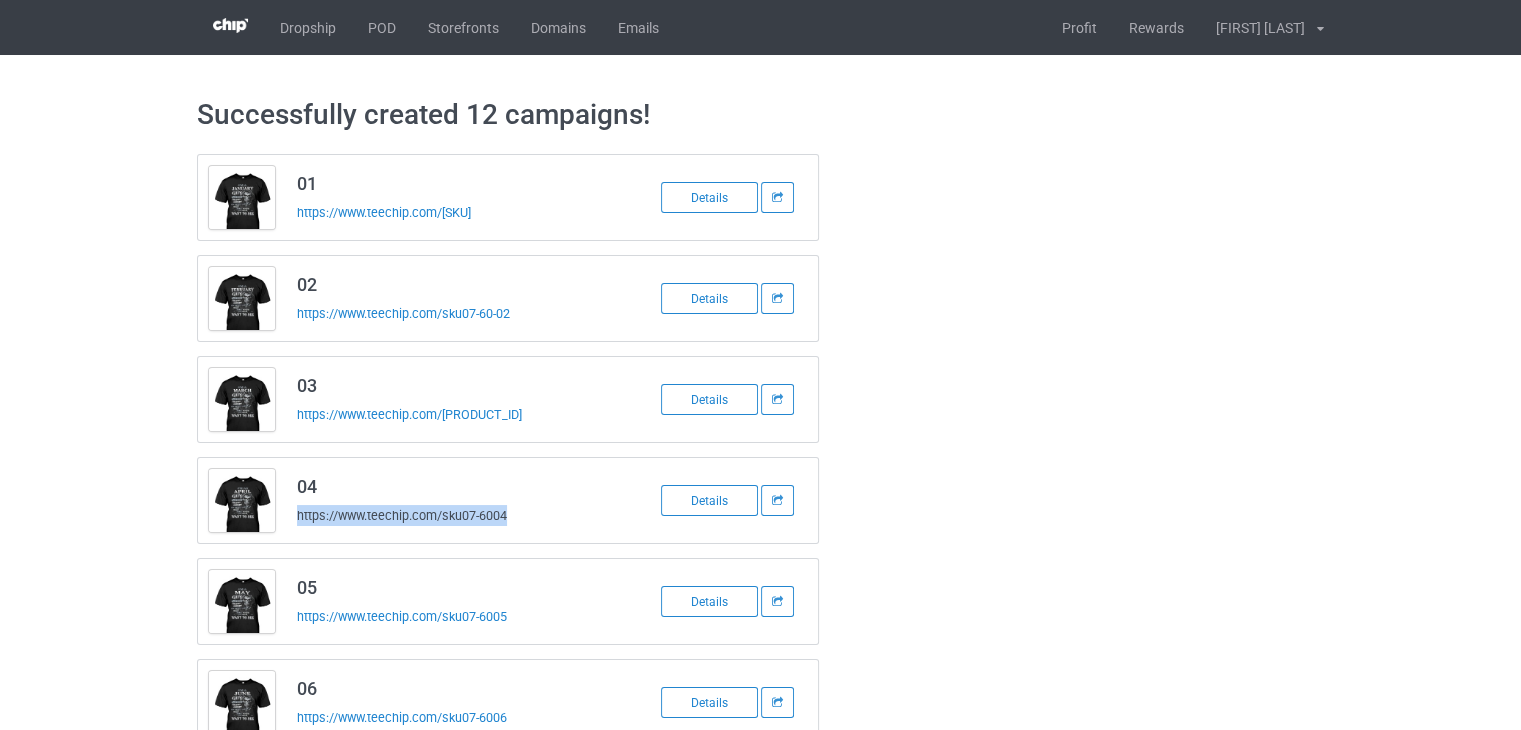 drag, startPoint x: 513, startPoint y: 516, endPoint x: 296, endPoint y: 531, distance: 217.51782 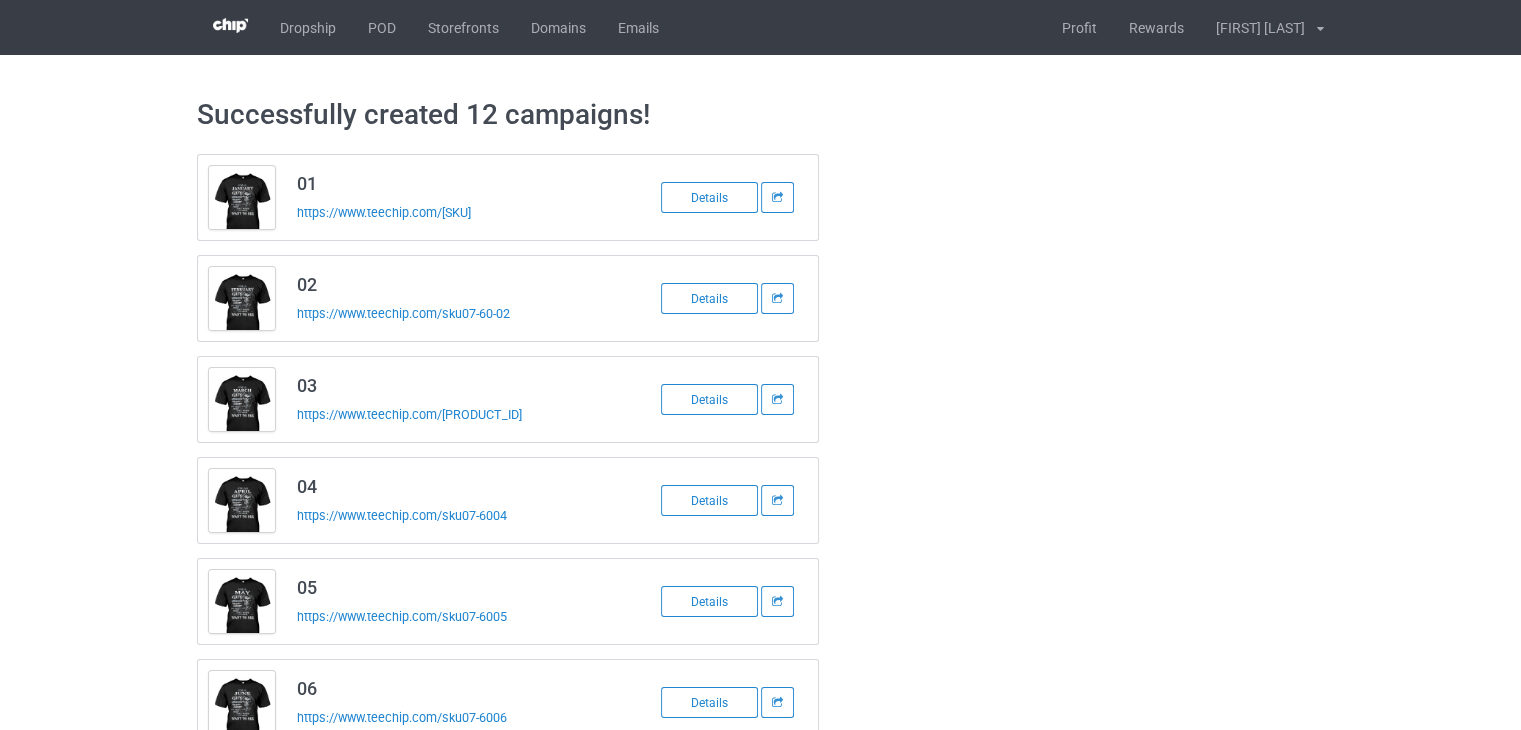 click on "[SKU_DETAILS]" at bounding box center (760, 753) 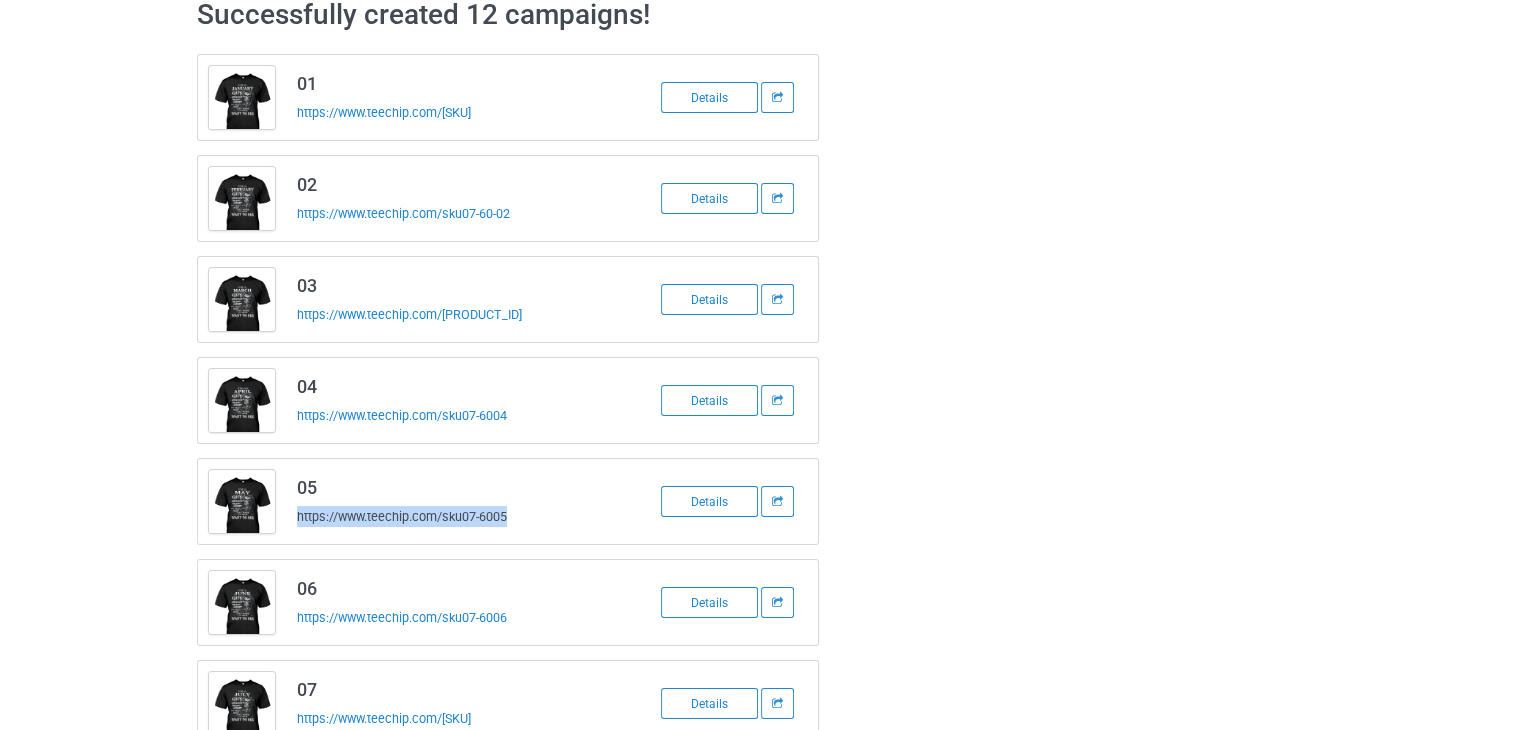 drag, startPoint x: 517, startPoint y: 519, endPoint x: 296, endPoint y: 521, distance: 221.00905 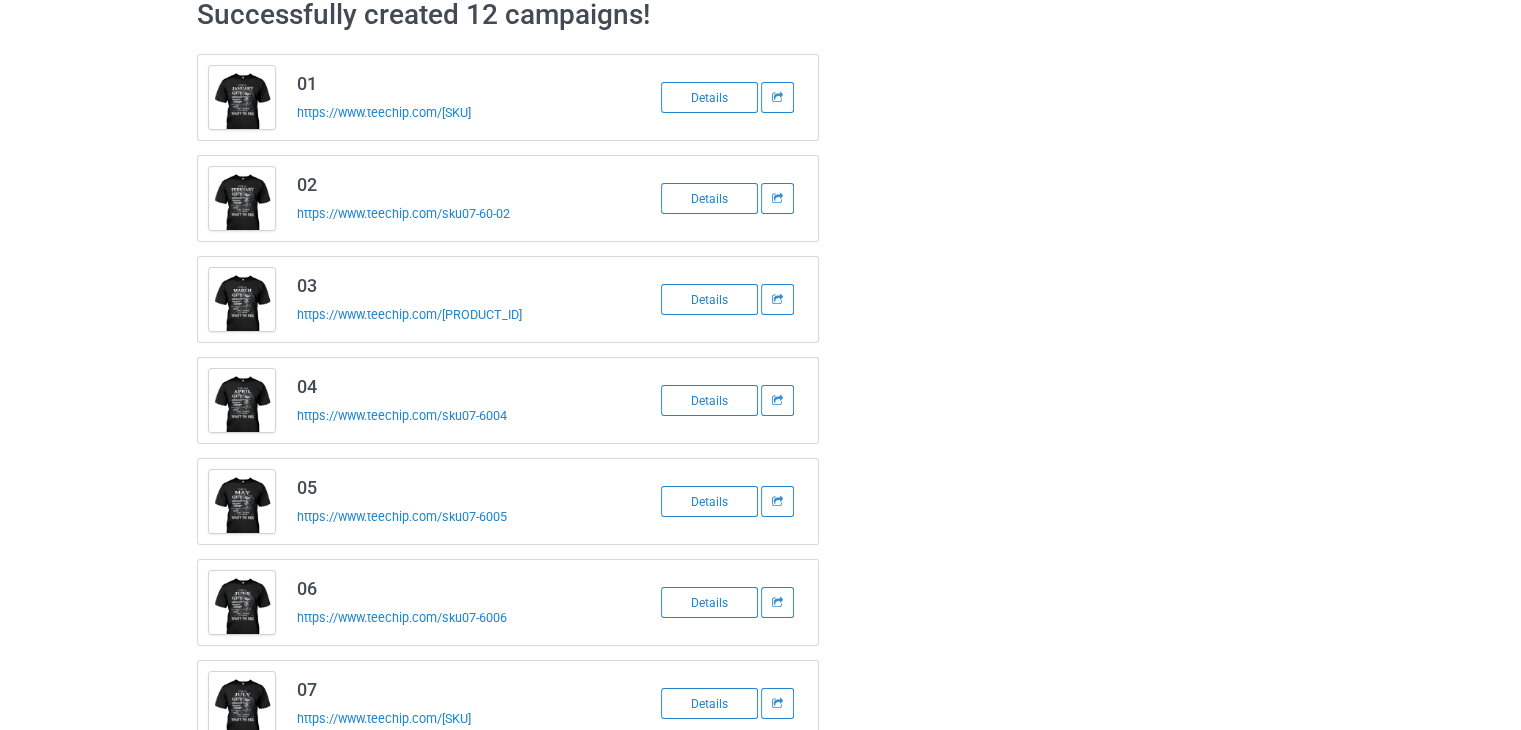 click at bounding box center [905, 653] 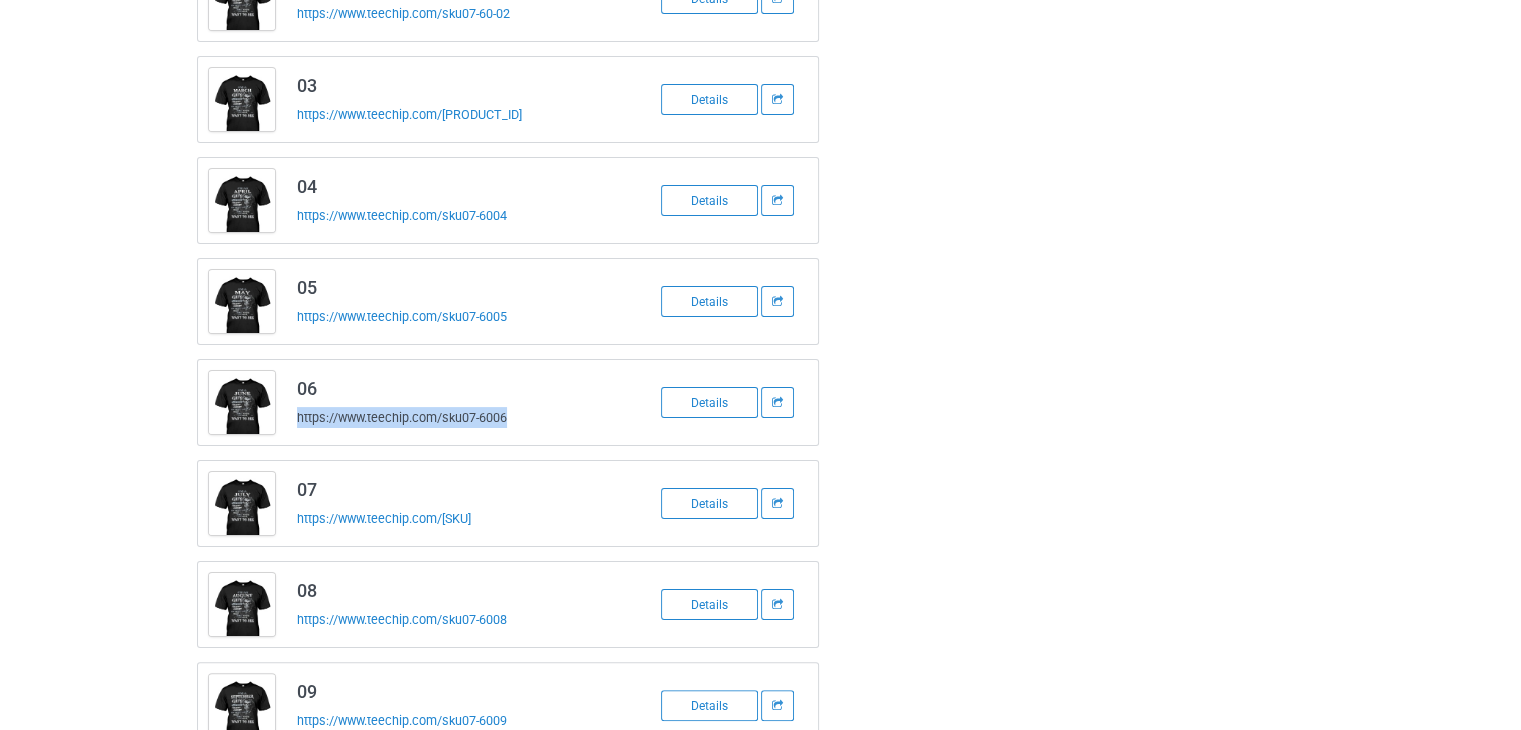 drag, startPoint x: 518, startPoint y: 411, endPoint x: 293, endPoint y: 417, distance: 225.07999 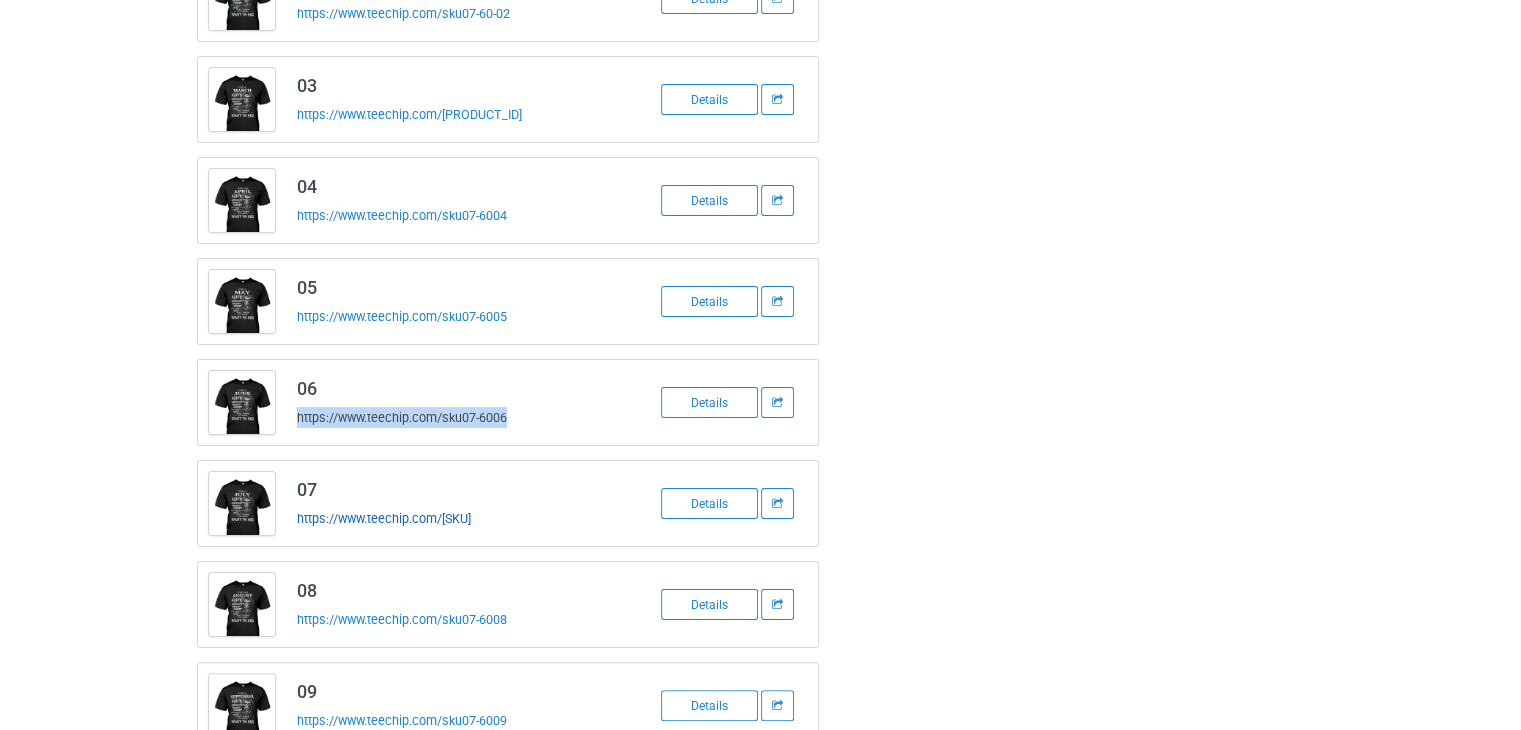drag, startPoint x: 516, startPoint y: 523, endPoint x: 298, endPoint y: 517, distance: 218.08255 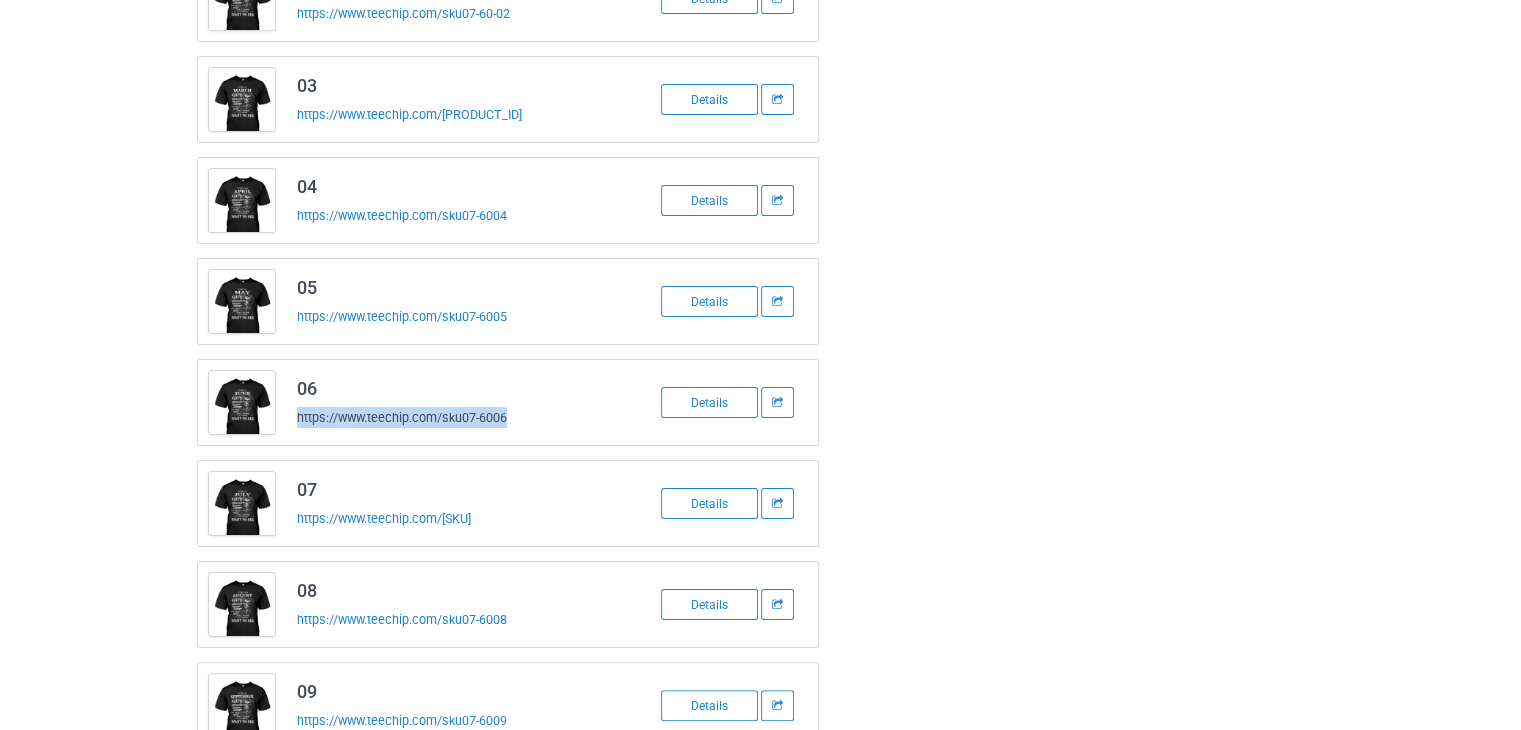 copy on "https://www.teechip.com/[SKU]" 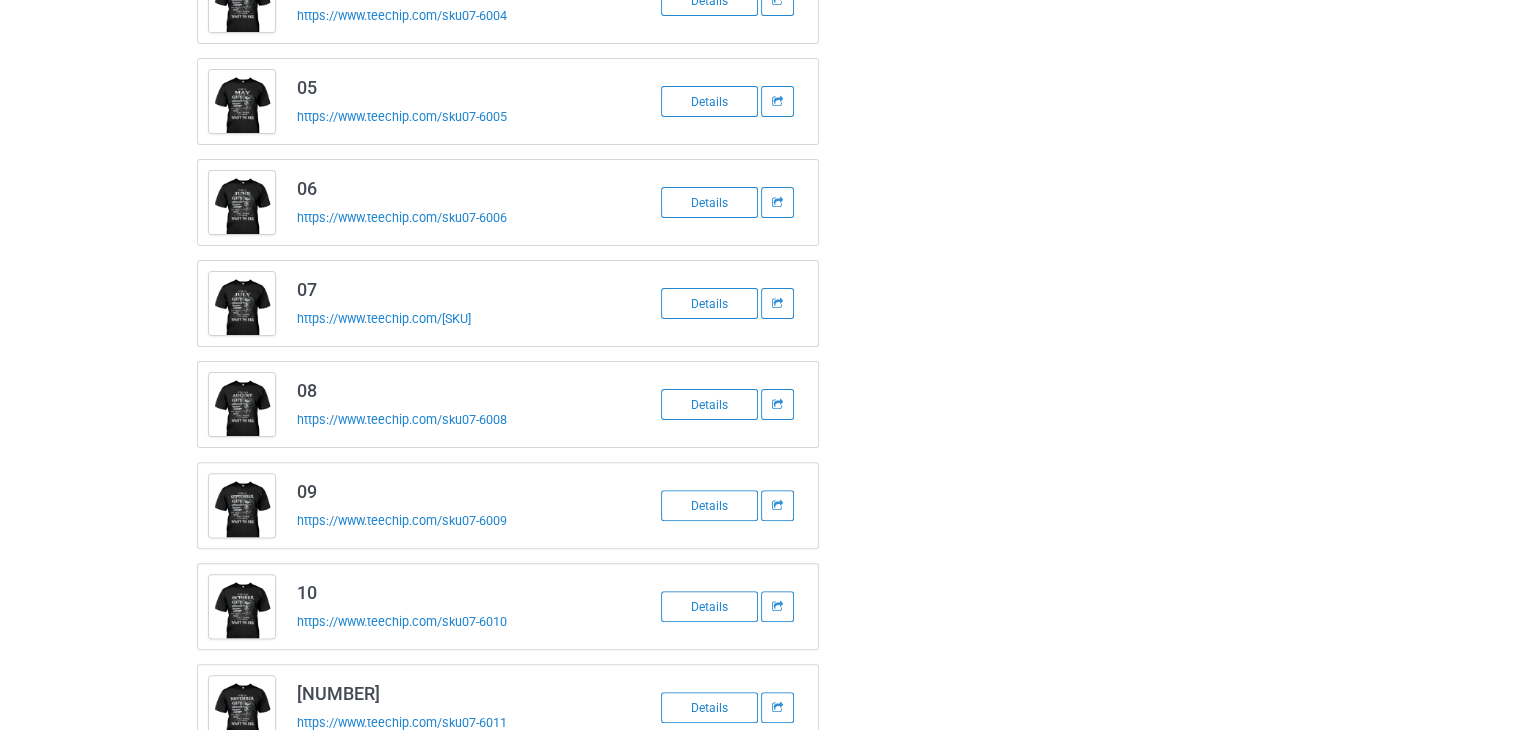 click on "[SKU_DETAILS]" at bounding box center (760, 253) 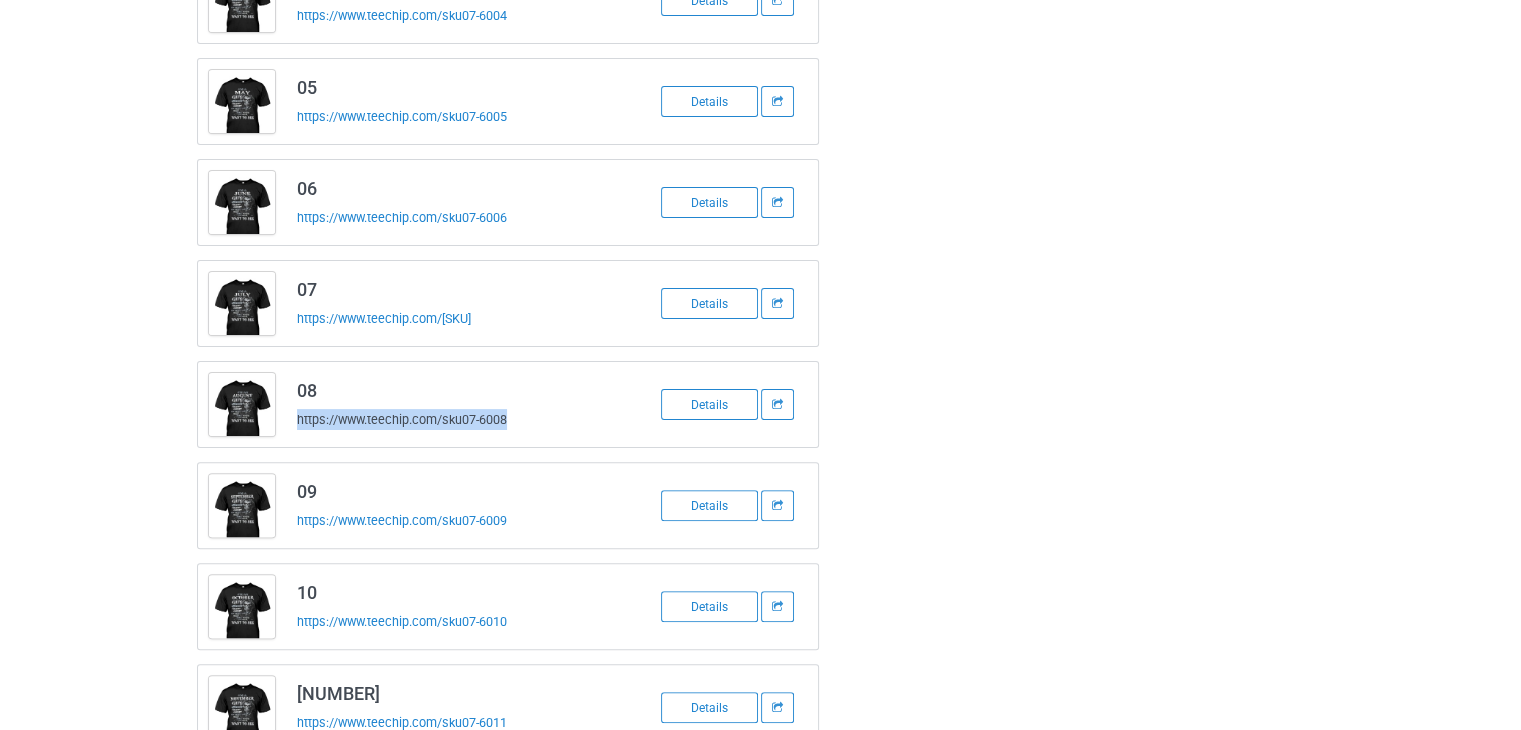 drag, startPoint x: 532, startPoint y: 417, endPoint x: 293, endPoint y: 419, distance: 239.00836 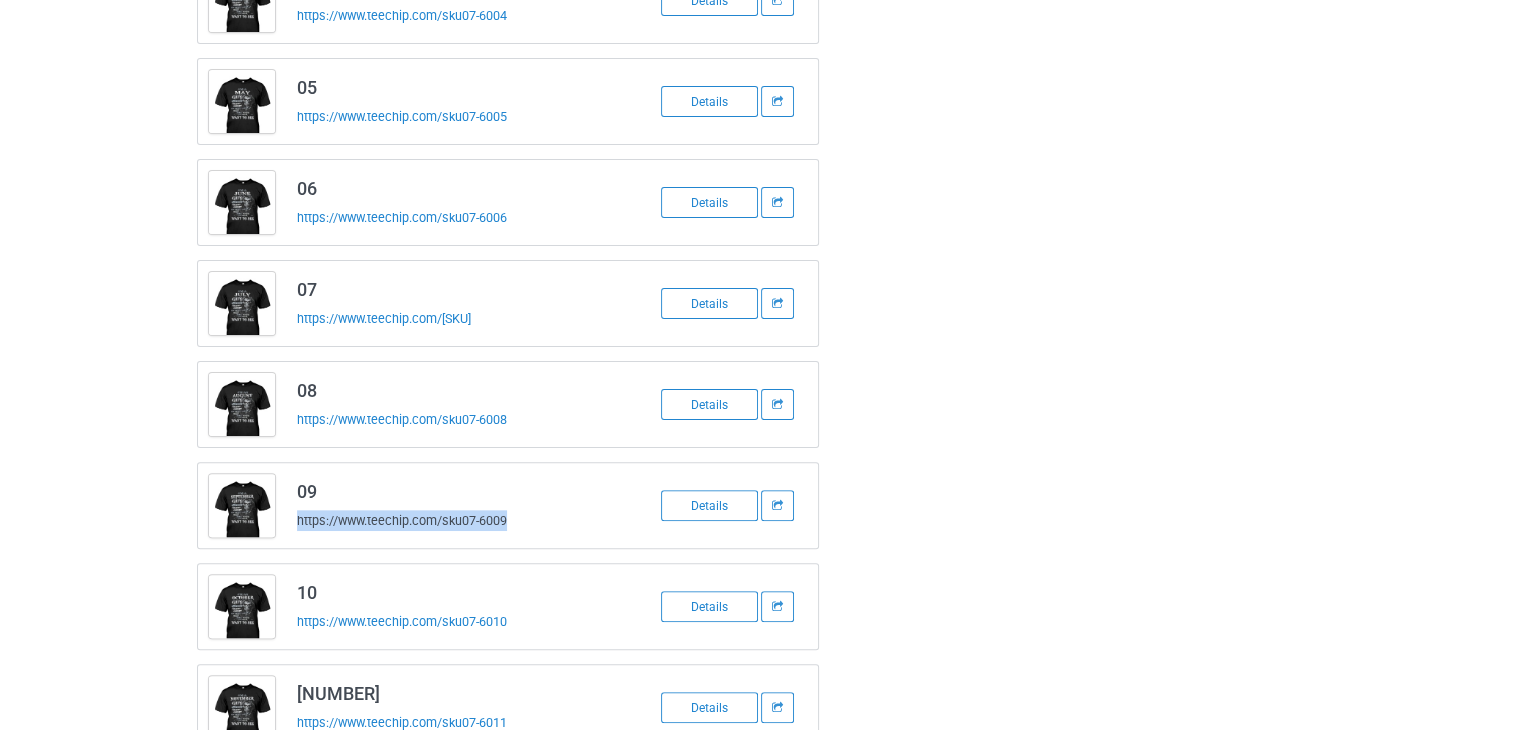 drag, startPoint x: 523, startPoint y: 519, endPoint x: 292, endPoint y: 530, distance: 231.26175 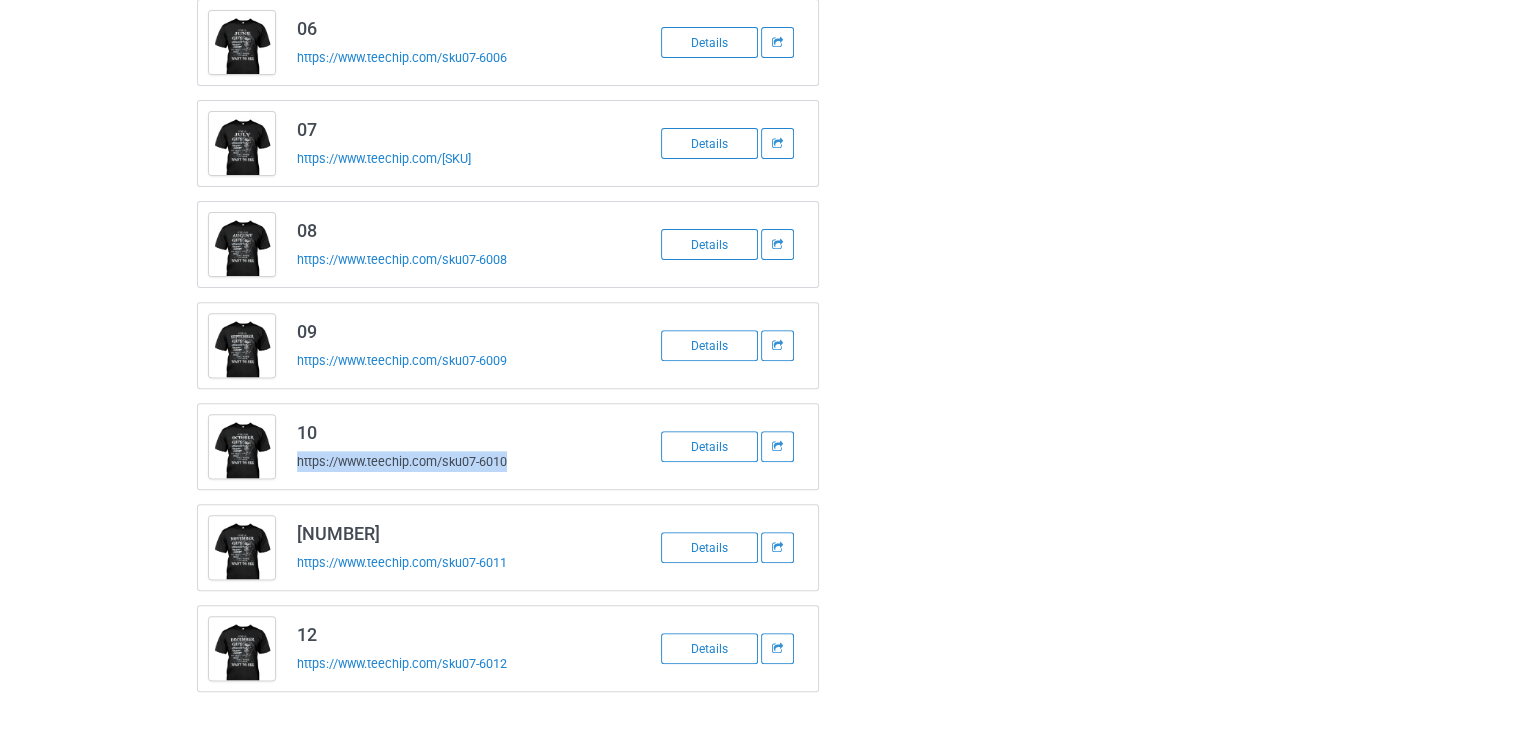 drag, startPoint x: 524, startPoint y: 461, endPoint x: 290, endPoint y: 461, distance: 234 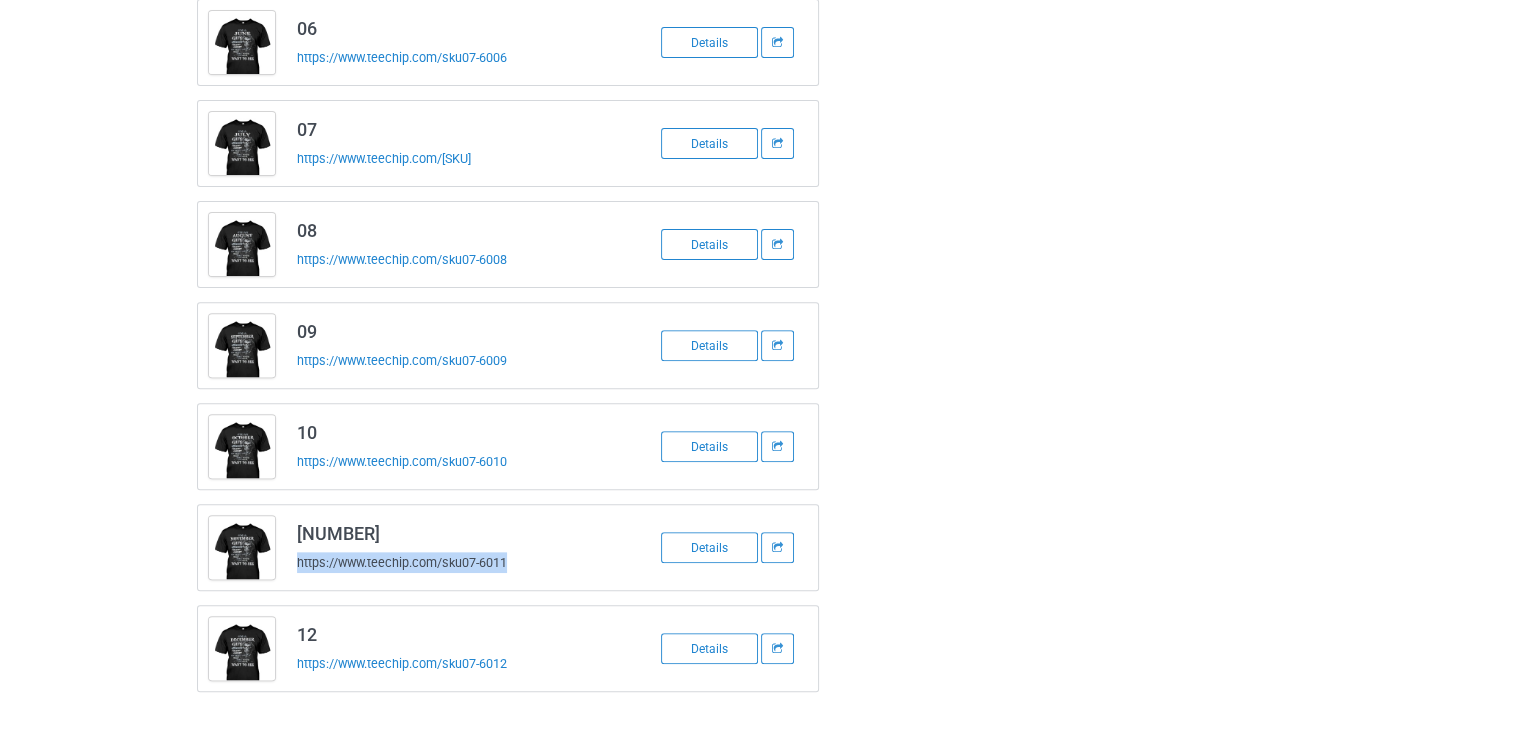 drag, startPoint x: 520, startPoint y: 559, endPoint x: 287, endPoint y: 580, distance: 233.94444 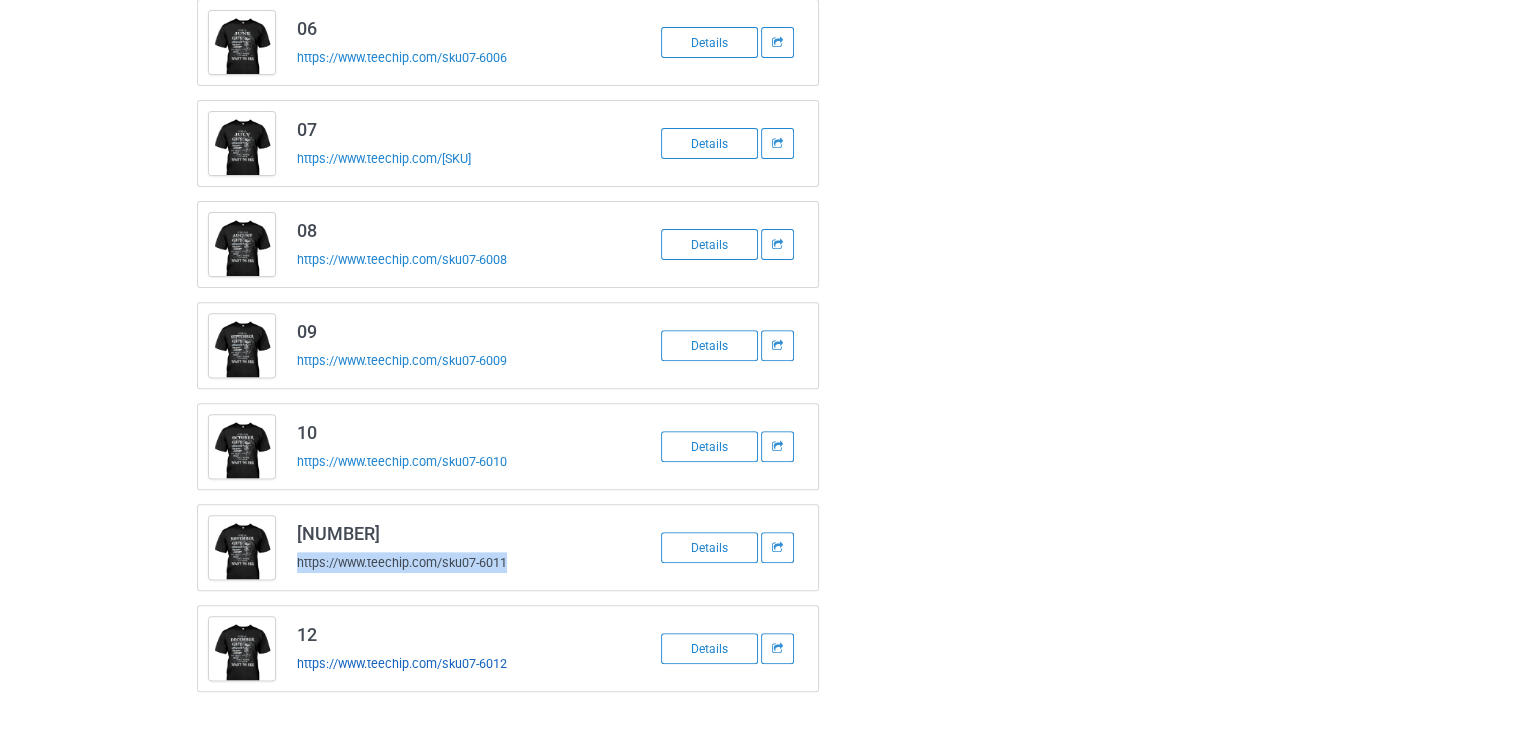 click on "https://www.teechip.com/sku07-6012" at bounding box center [402, 663] 